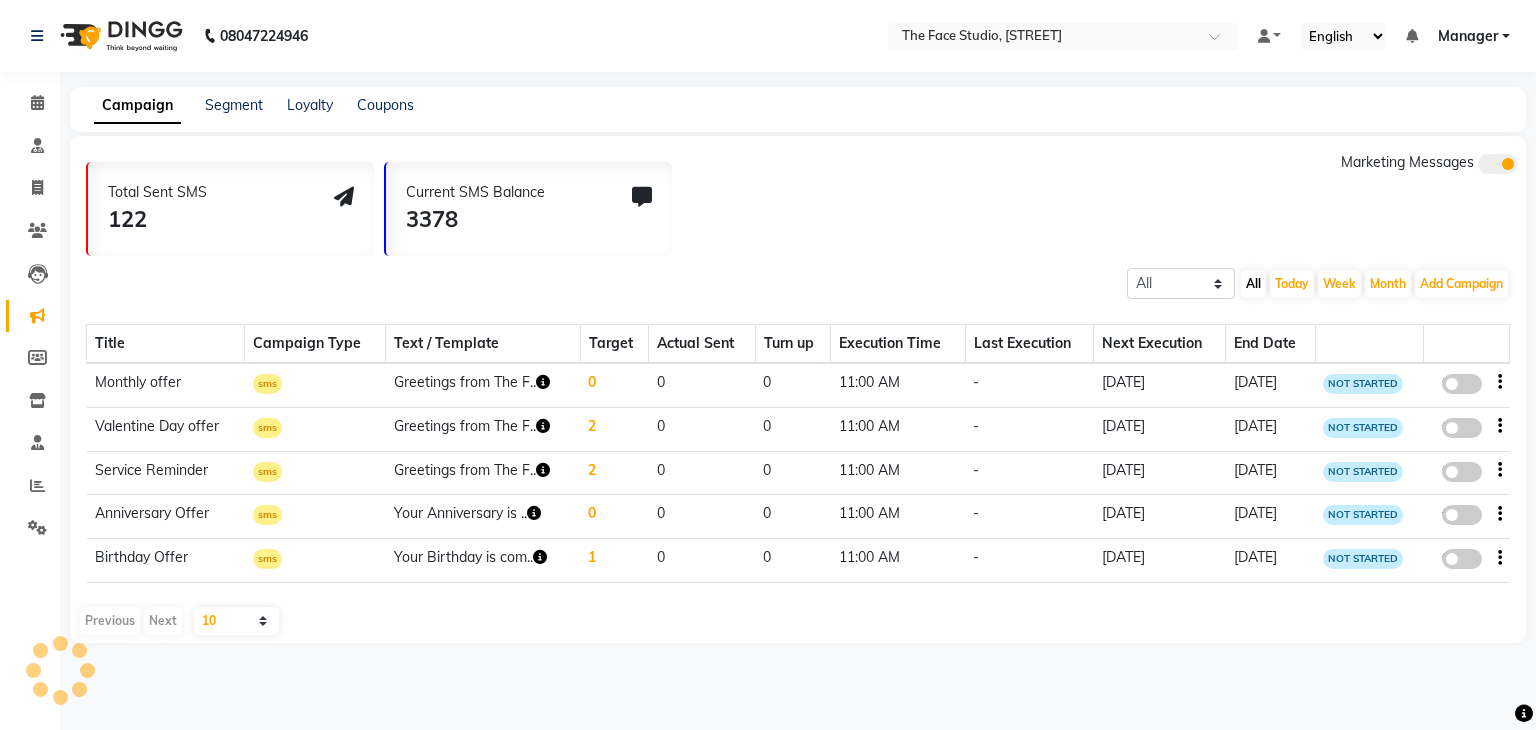 scroll, scrollTop: 0, scrollLeft: 0, axis: both 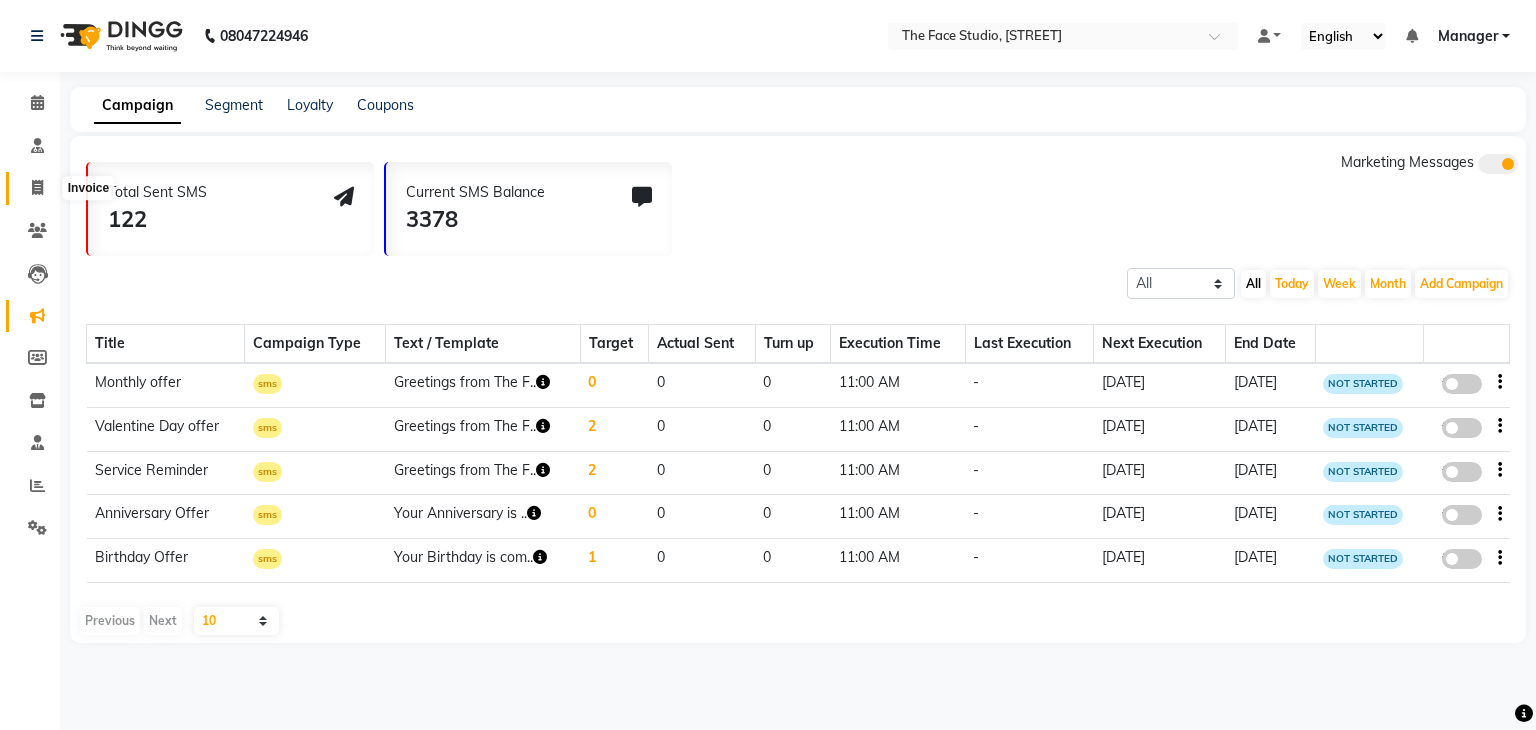 click 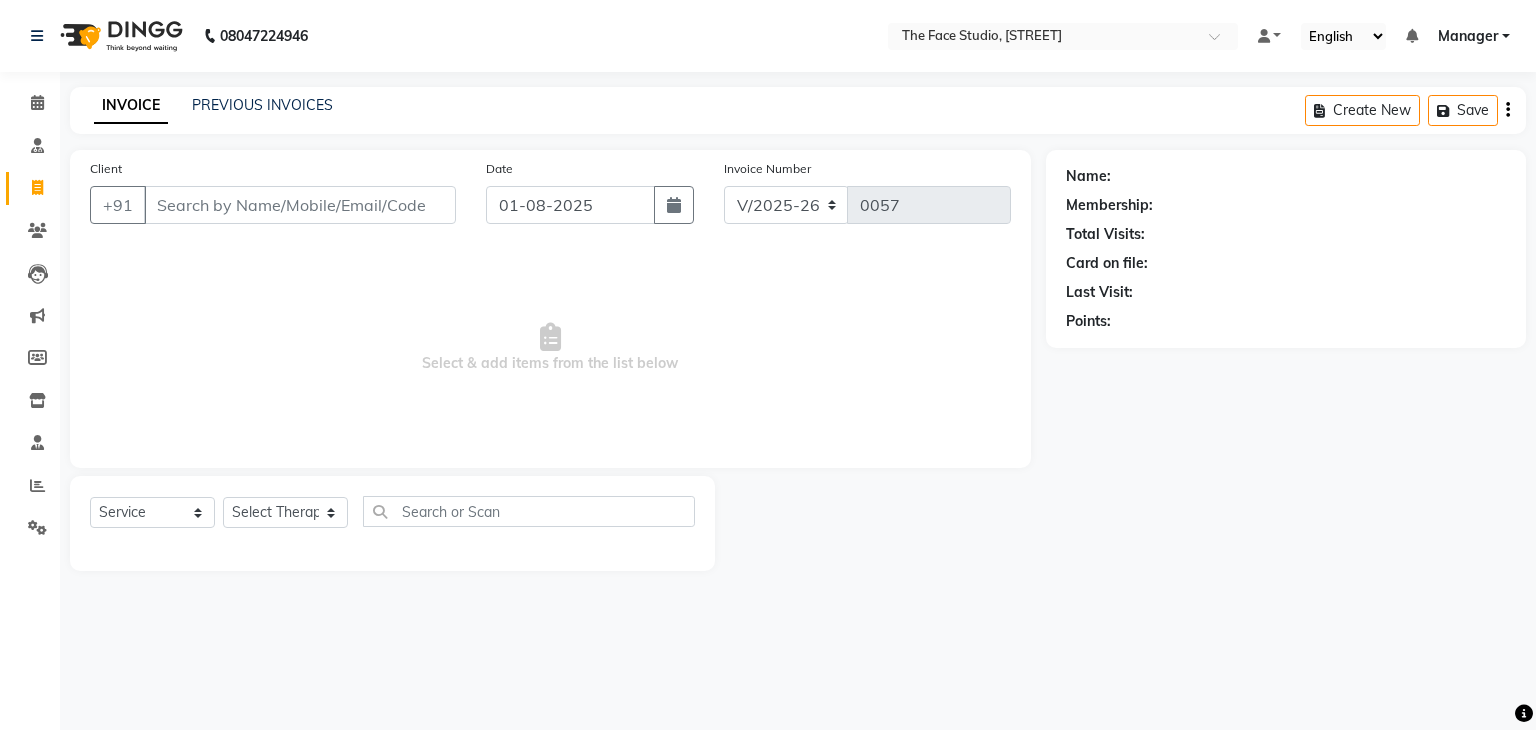 click on "Client" at bounding box center (300, 205) 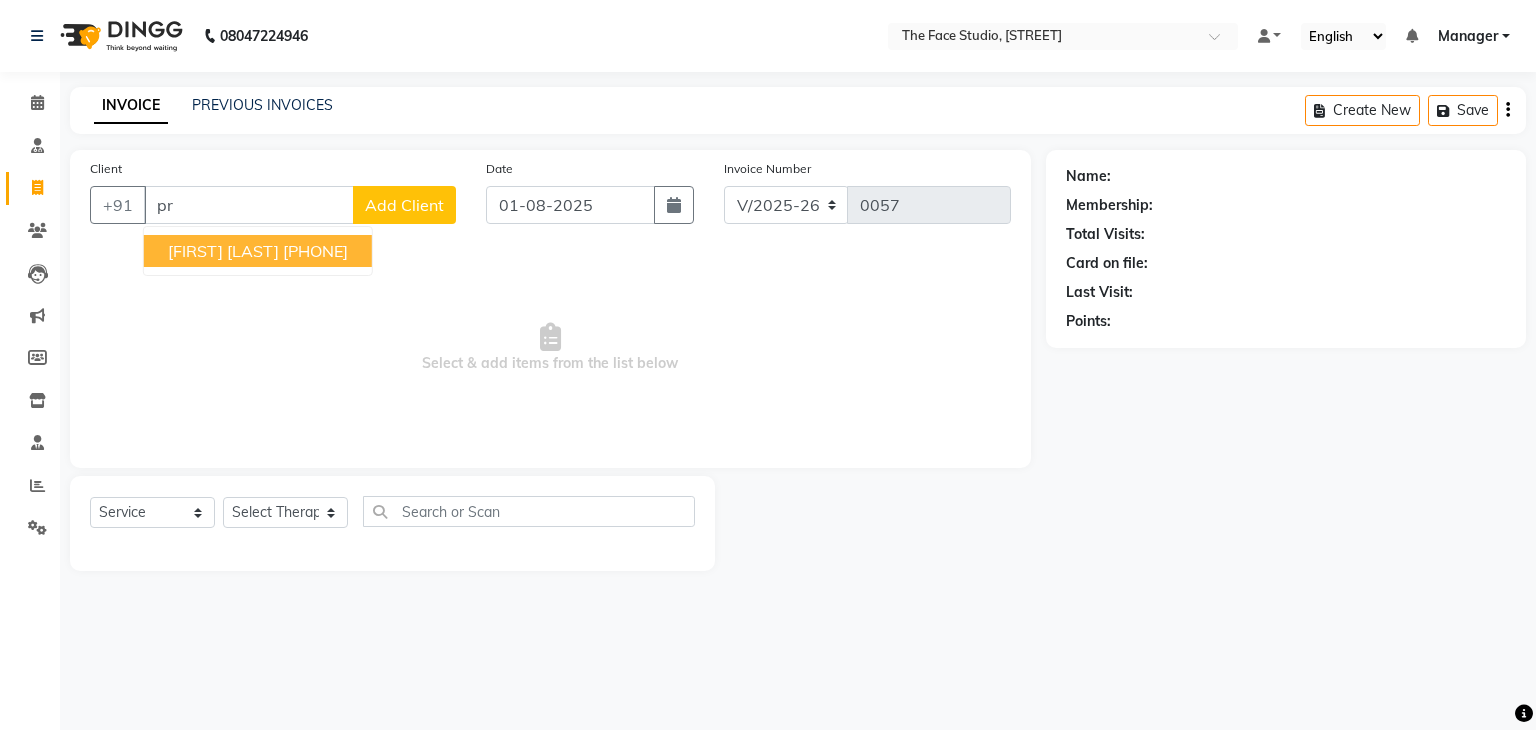 type on "p" 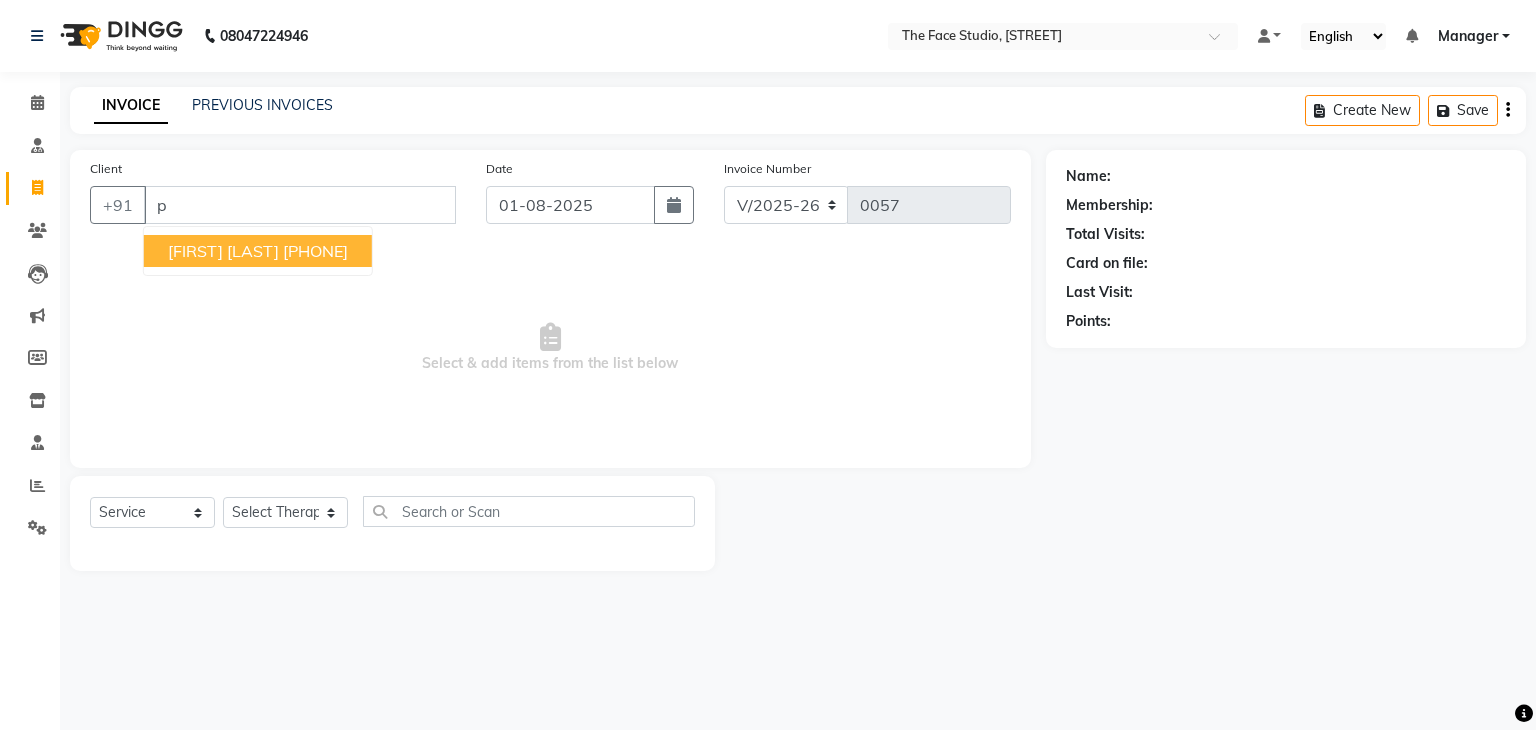 type 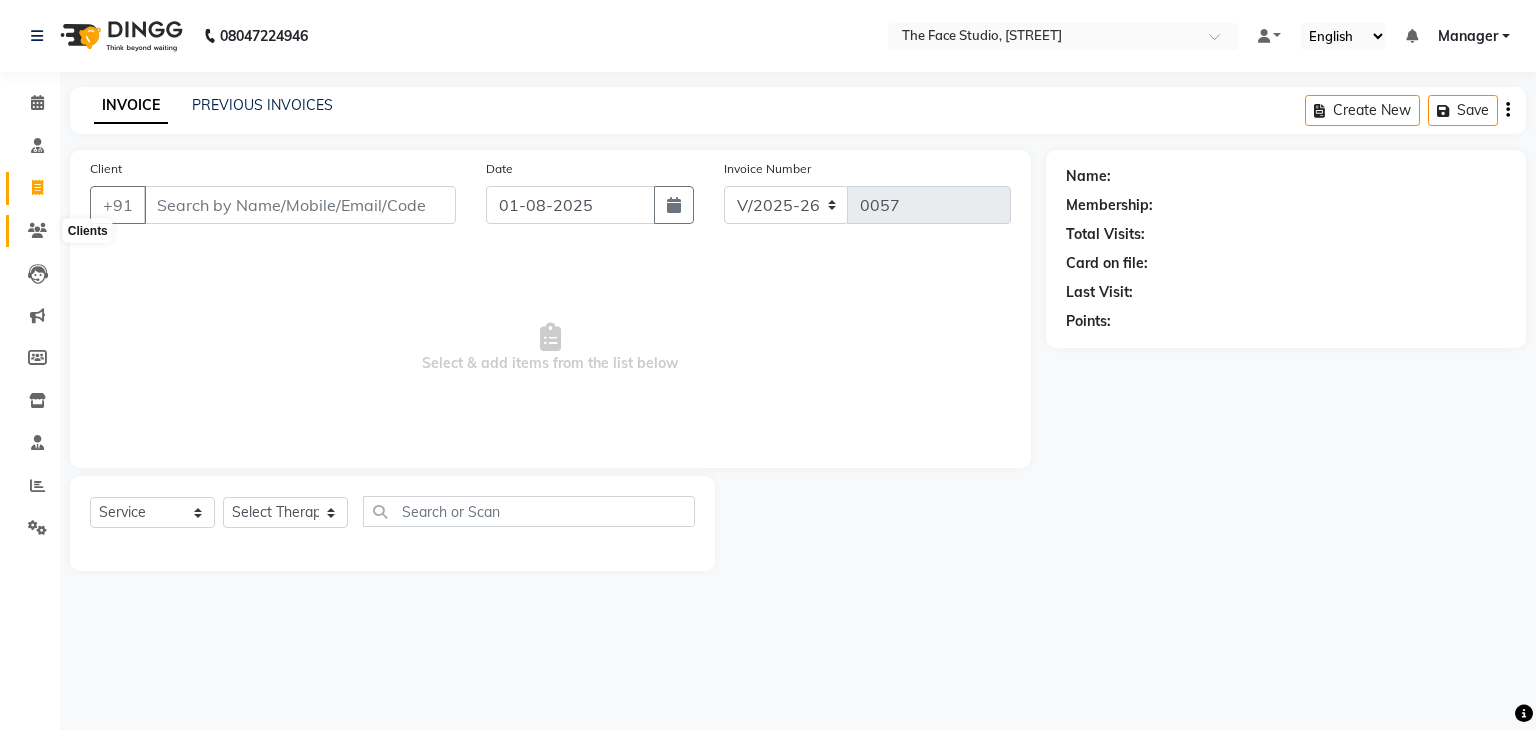 click 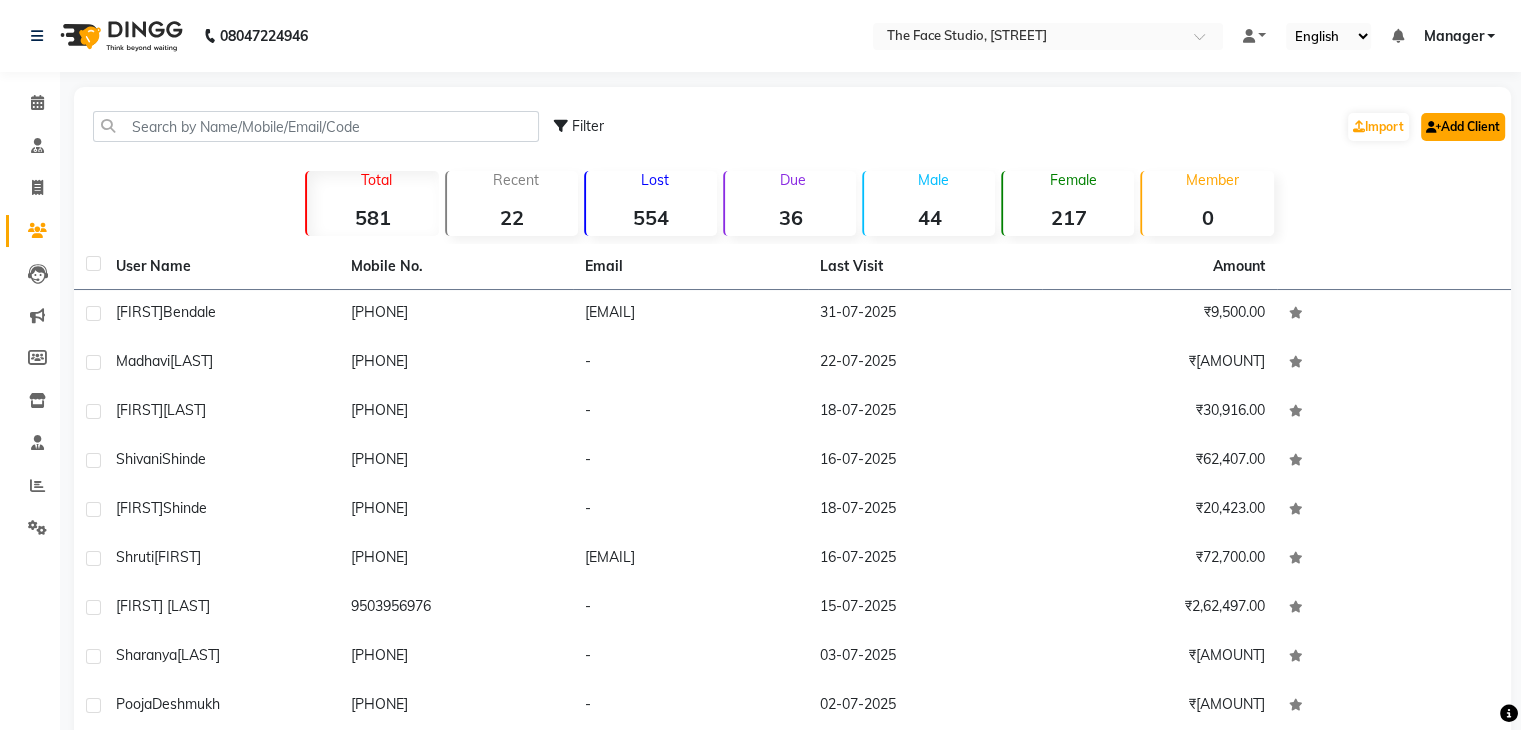 click on "Add Client" 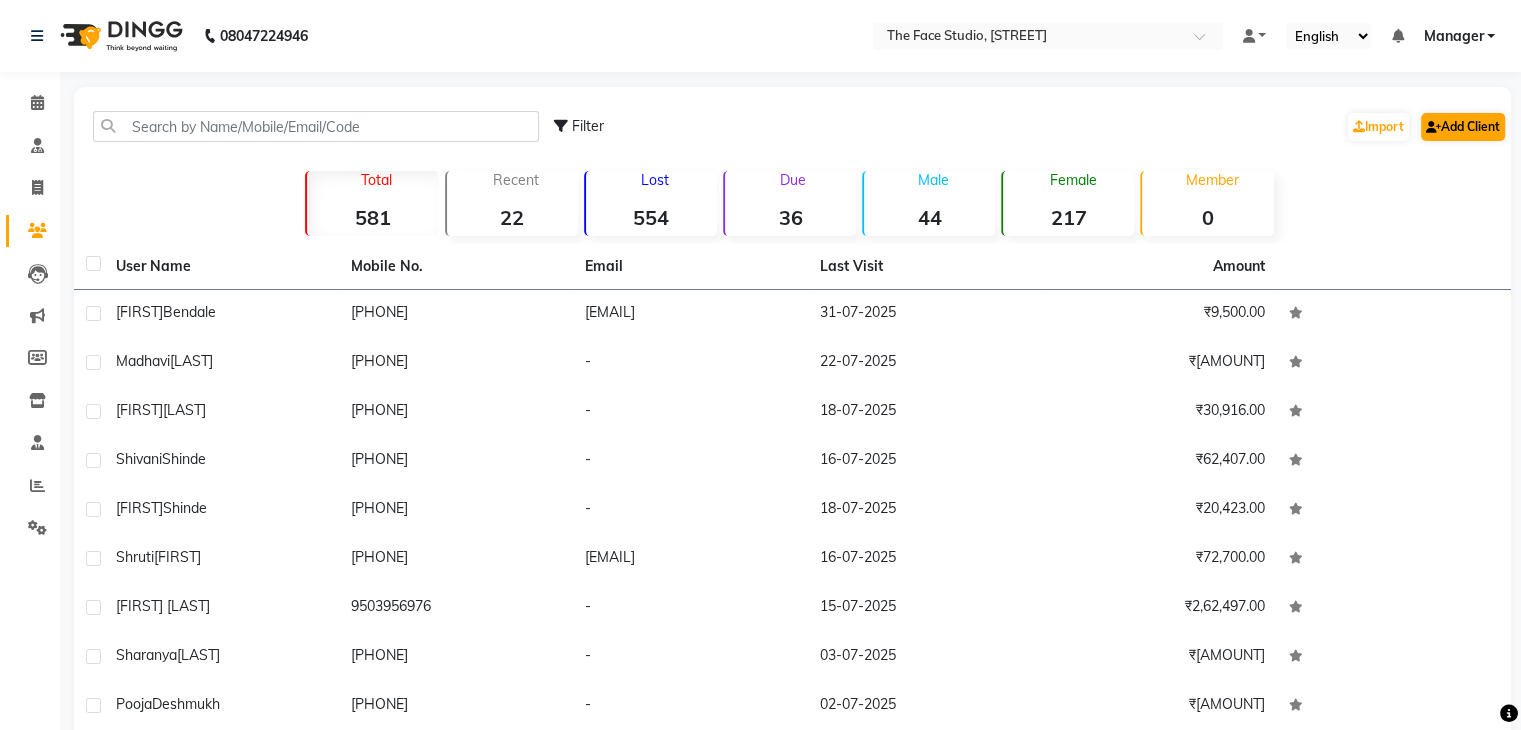 select on "22" 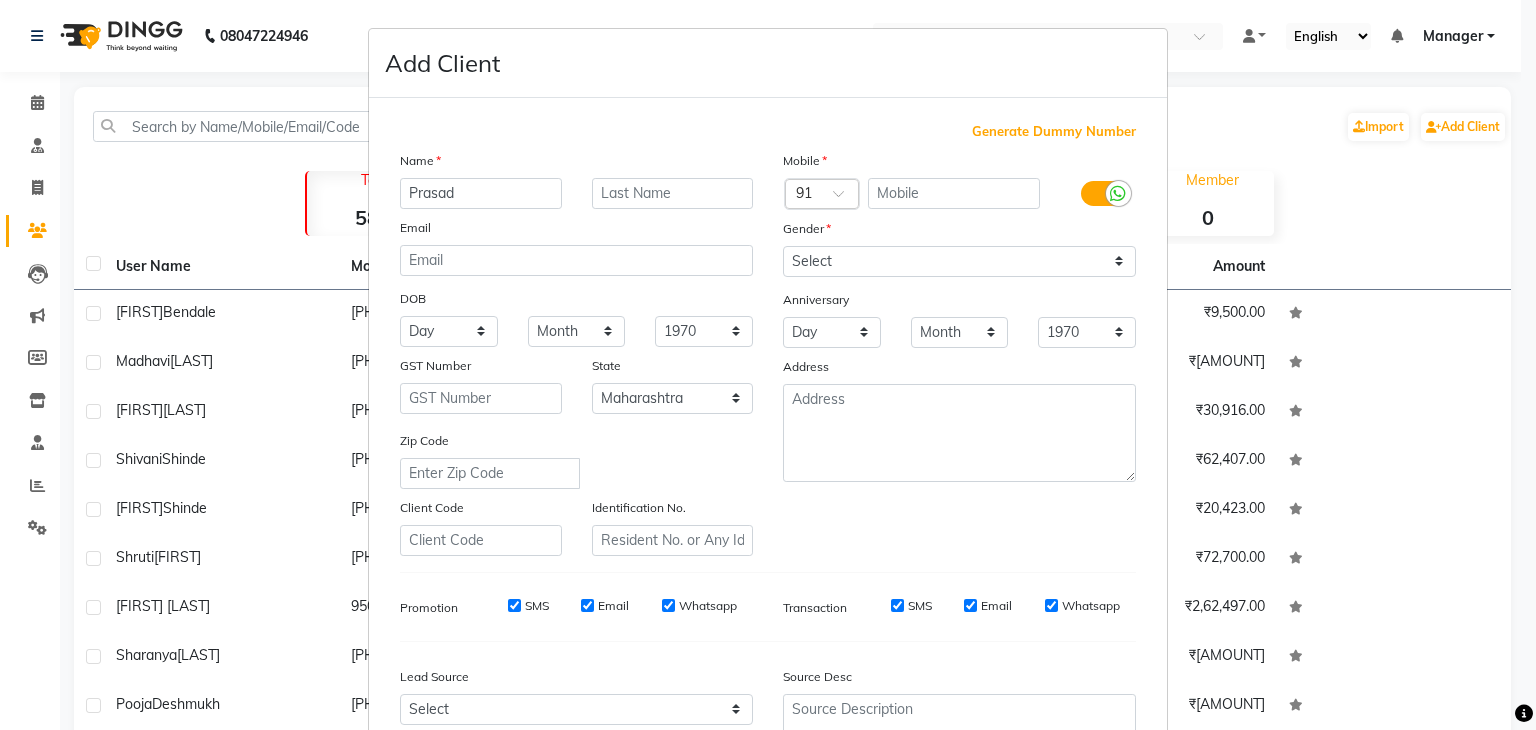 type on "Prasad" 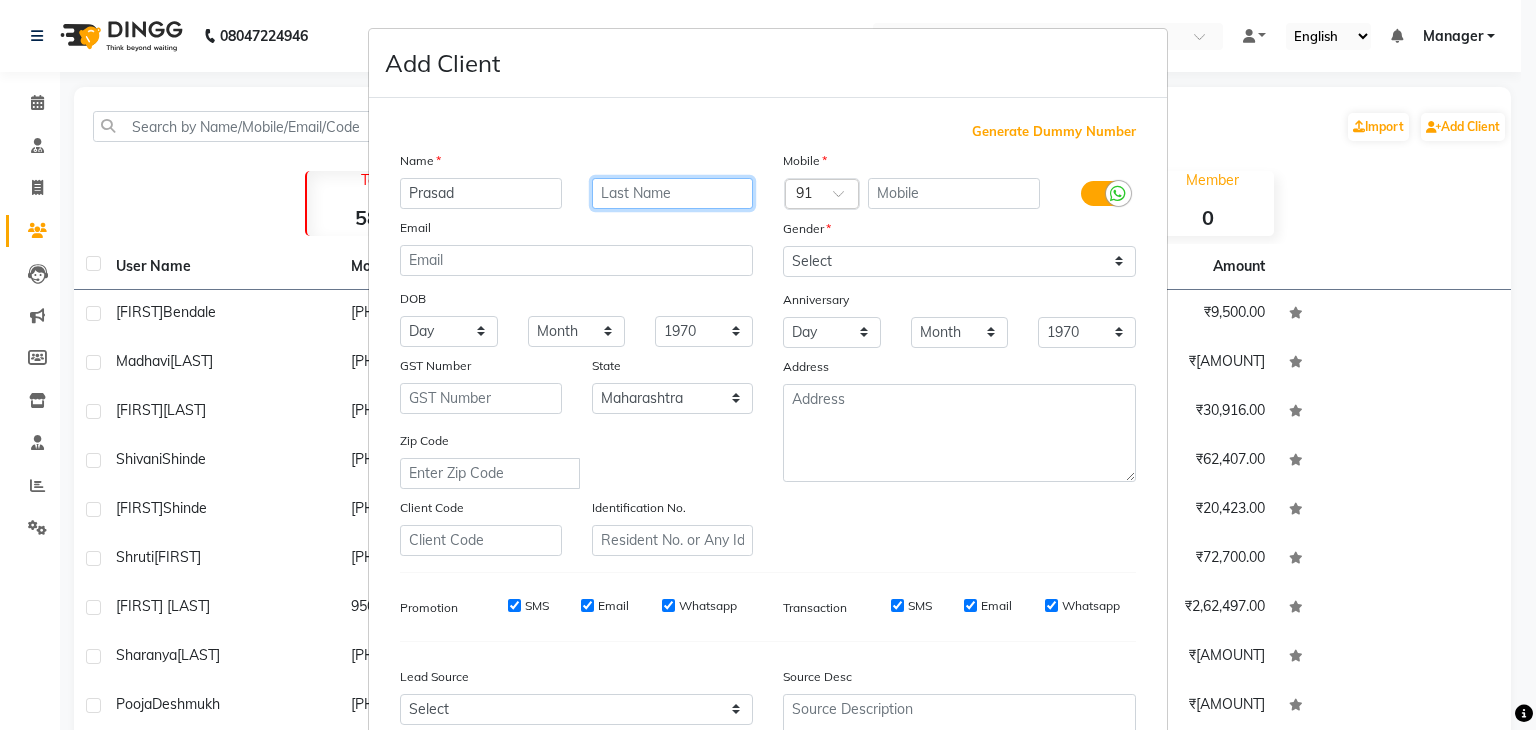 click at bounding box center [673, 193] 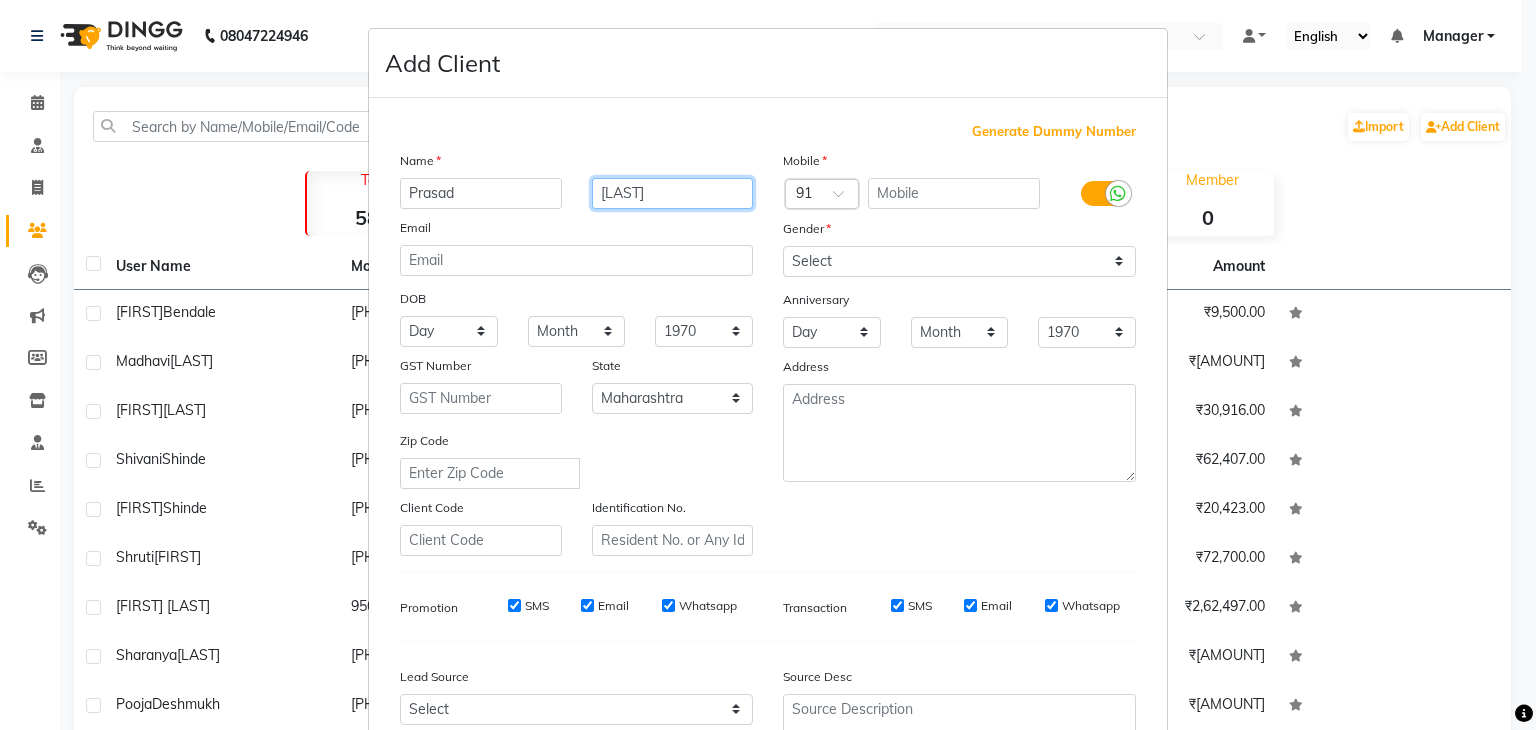 type on "[LAST]" 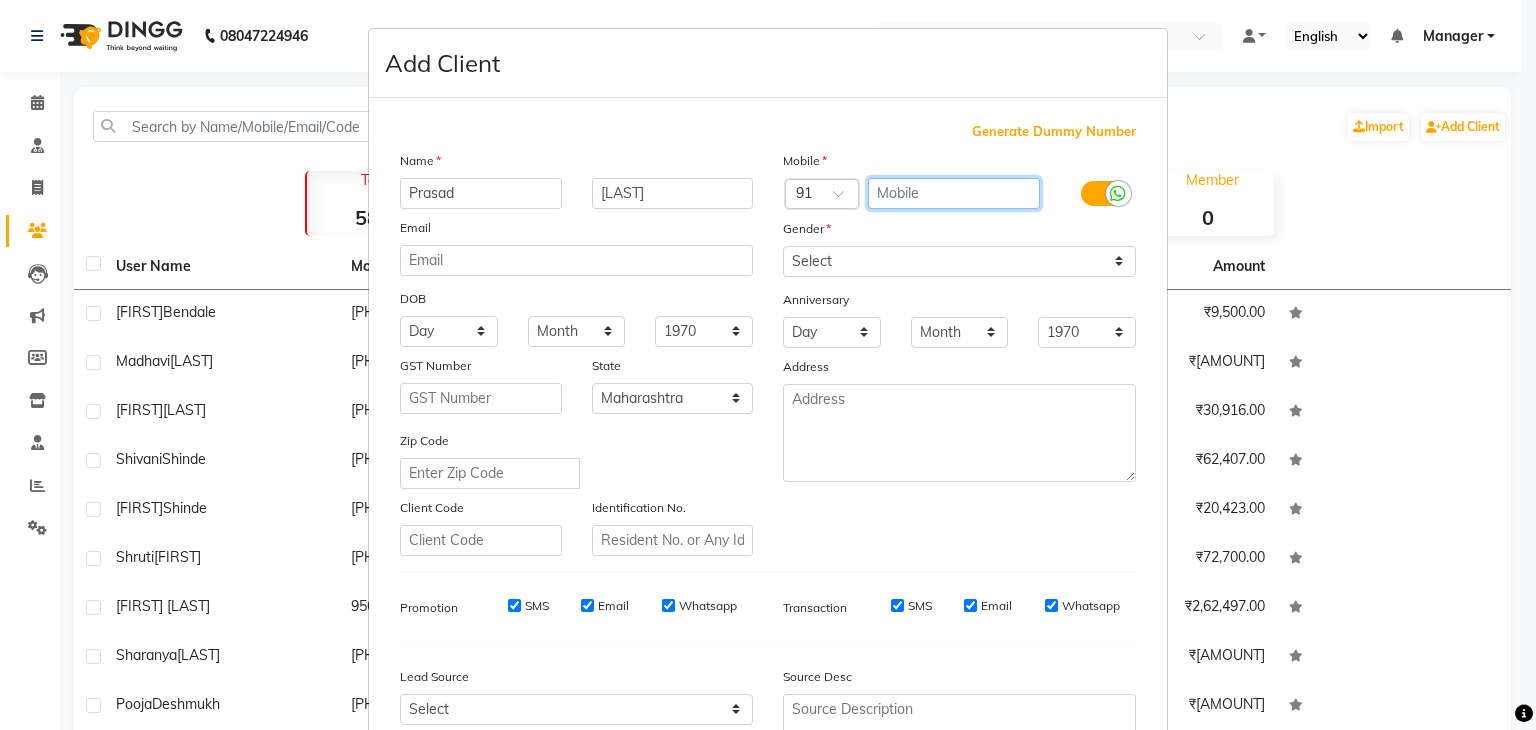 click at bounding box center (954, 193) 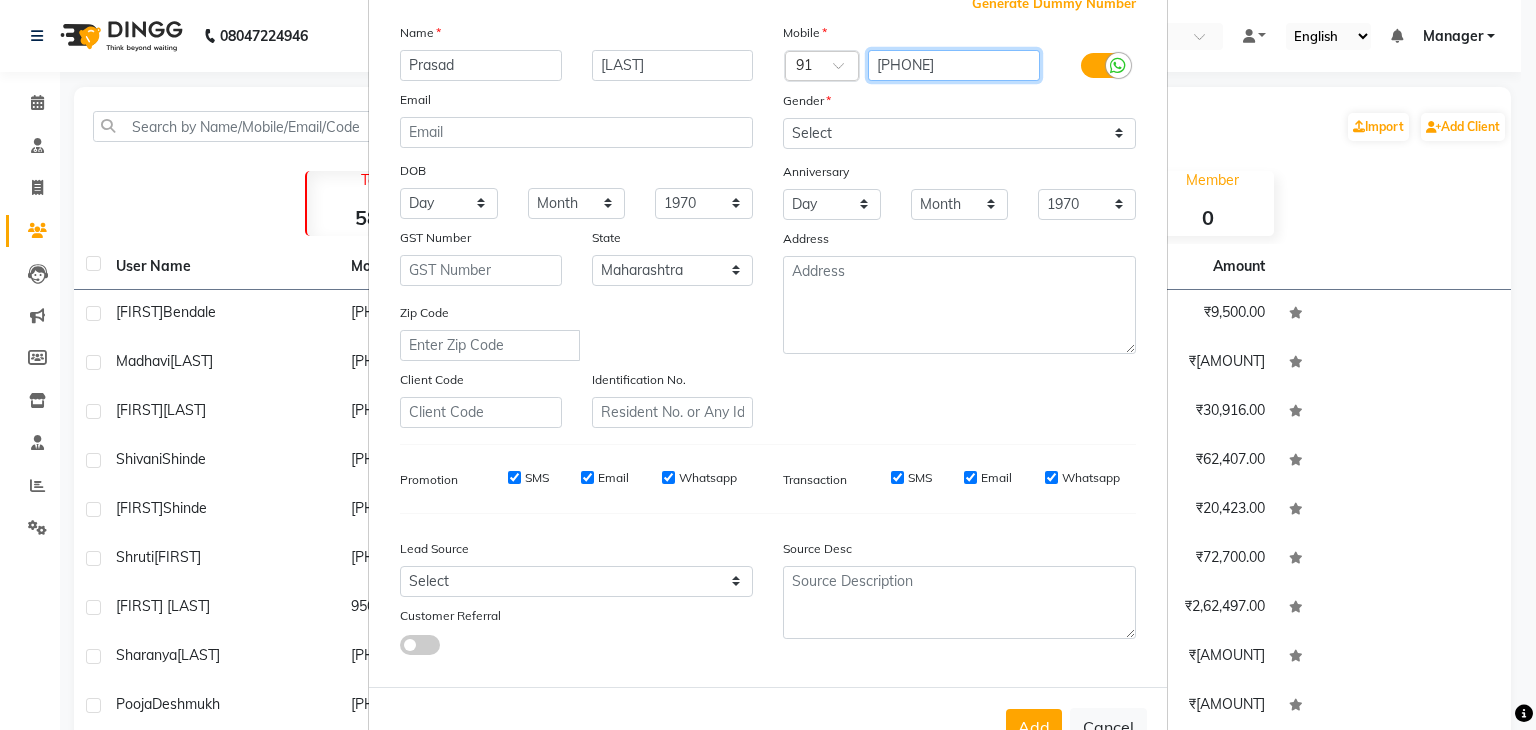 scroll, scrollTop: 203, scrollLeft: 0, axis: vertical 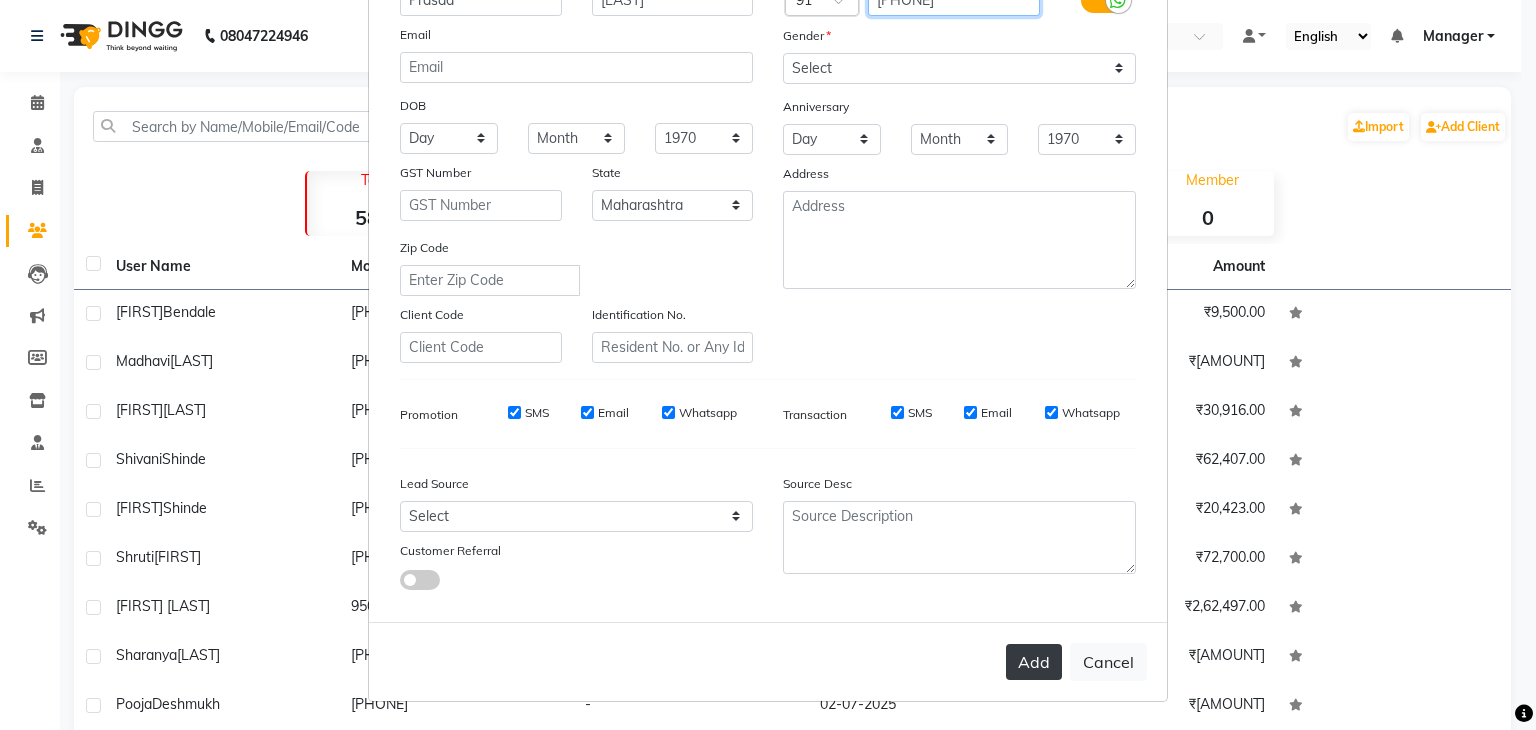 type on "[PHONE]" 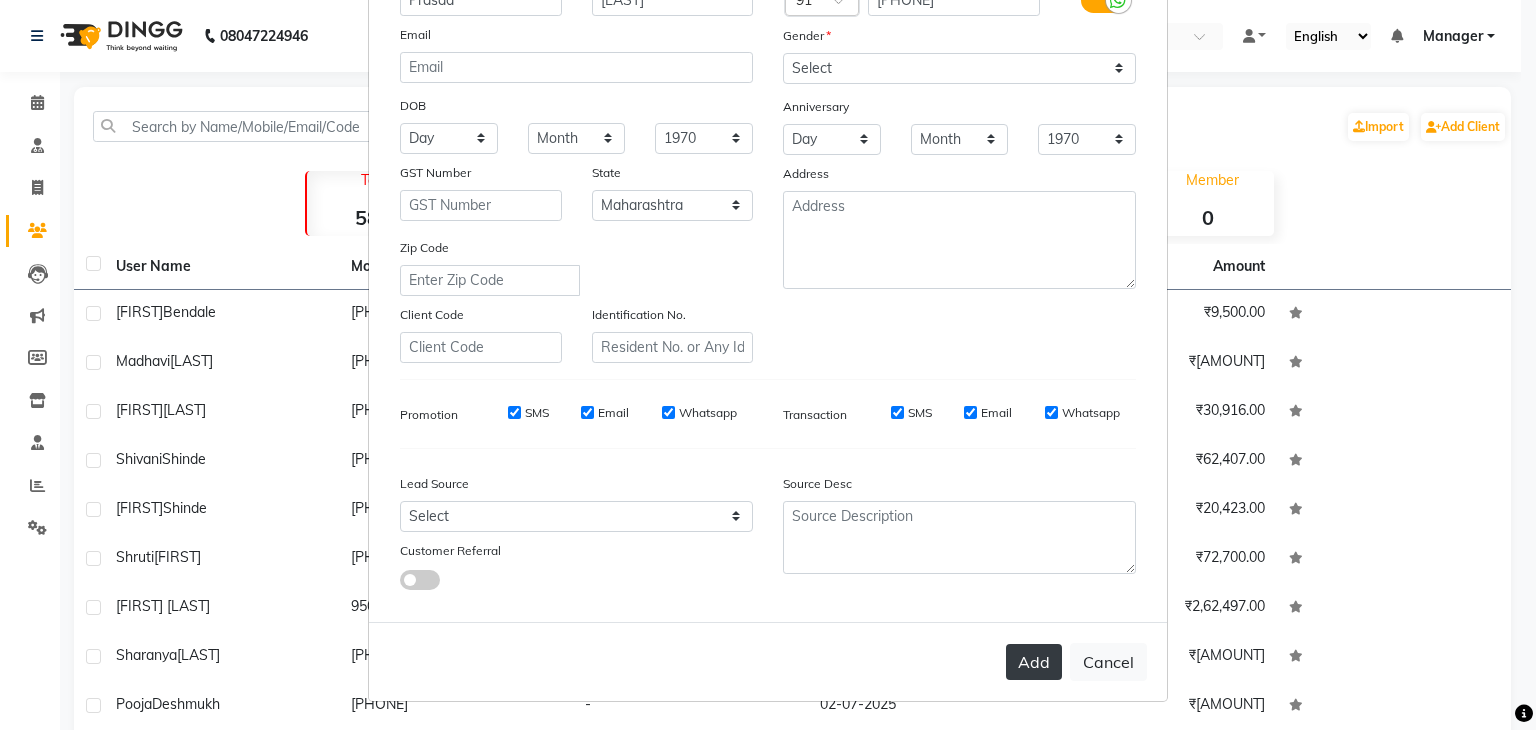 click on "Add" at bounding box center [1034, 662] 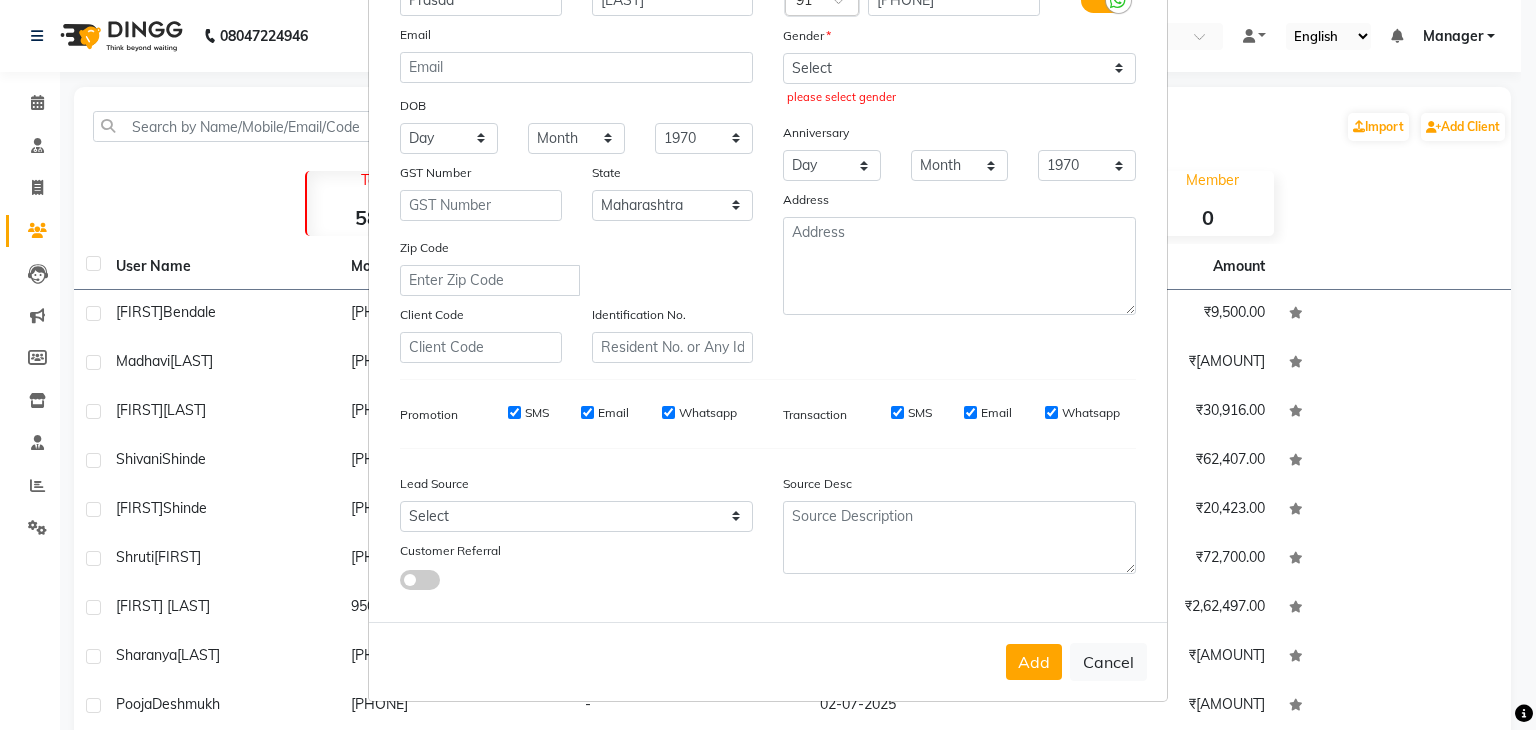 scroll, scrollTop: 18, scrollLeft: 0, axis: vertical 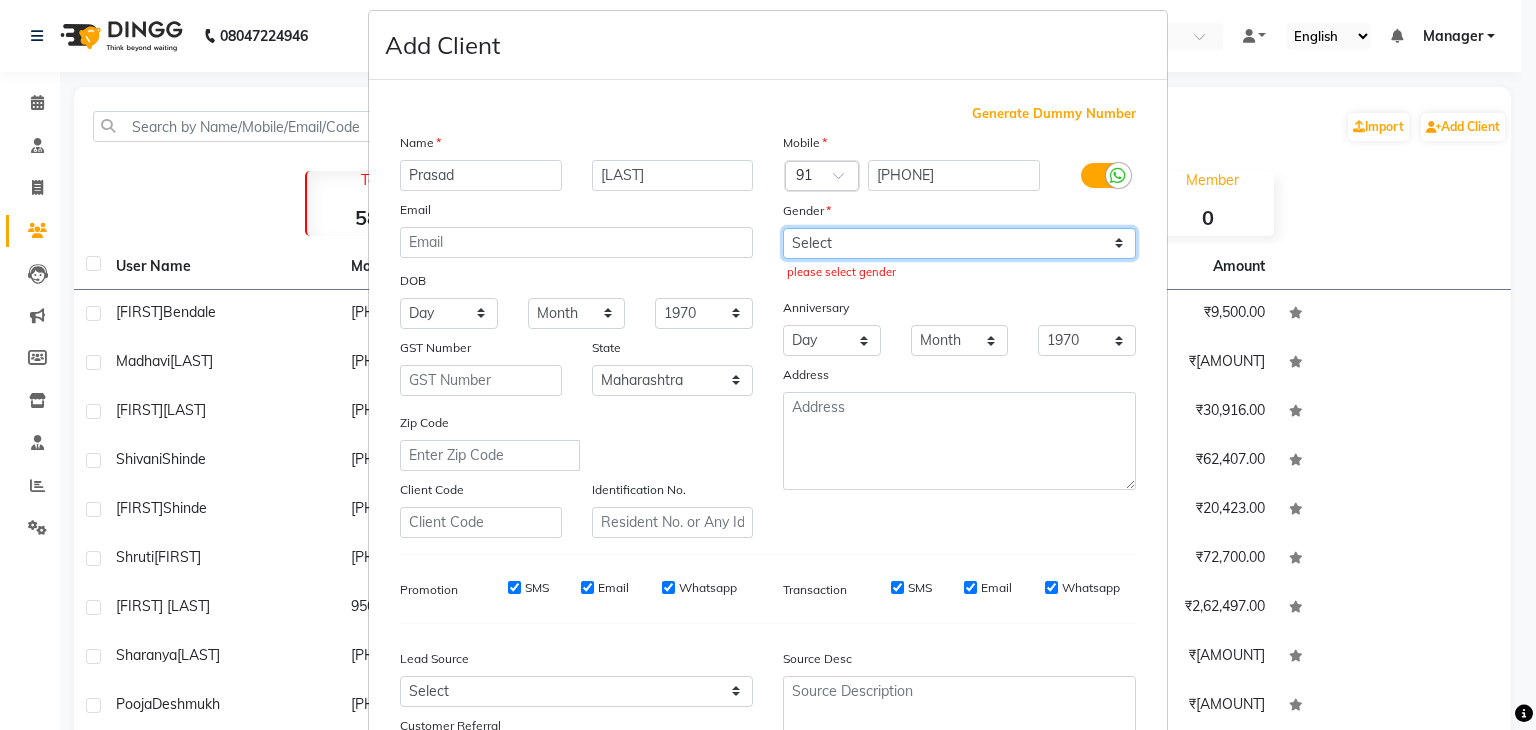 click on "Select Male Female Other Prefer Not To Say" at bounding box center [959, 243] 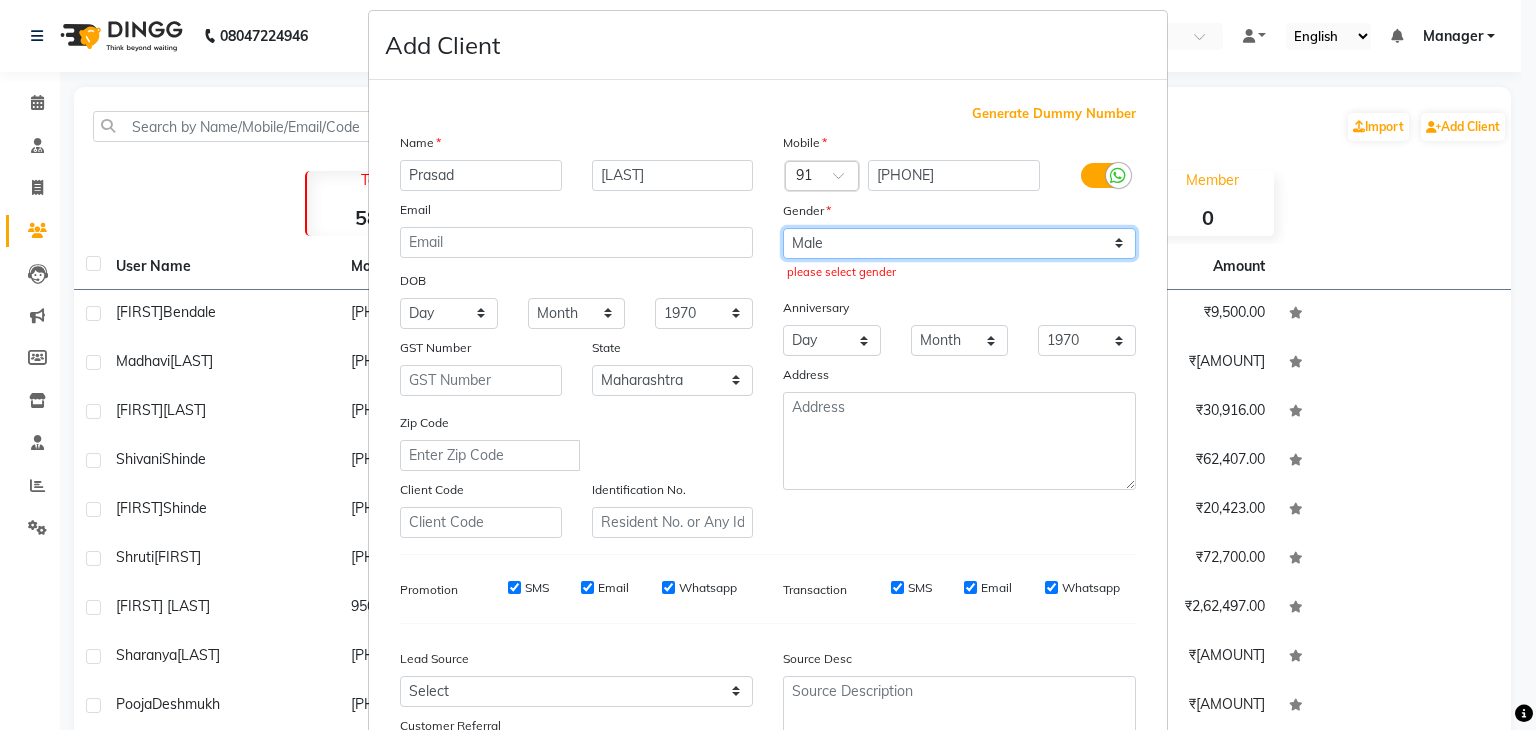 click on "Select Male Female Other Prefer Not To Say" at bounding box center (959, 243) 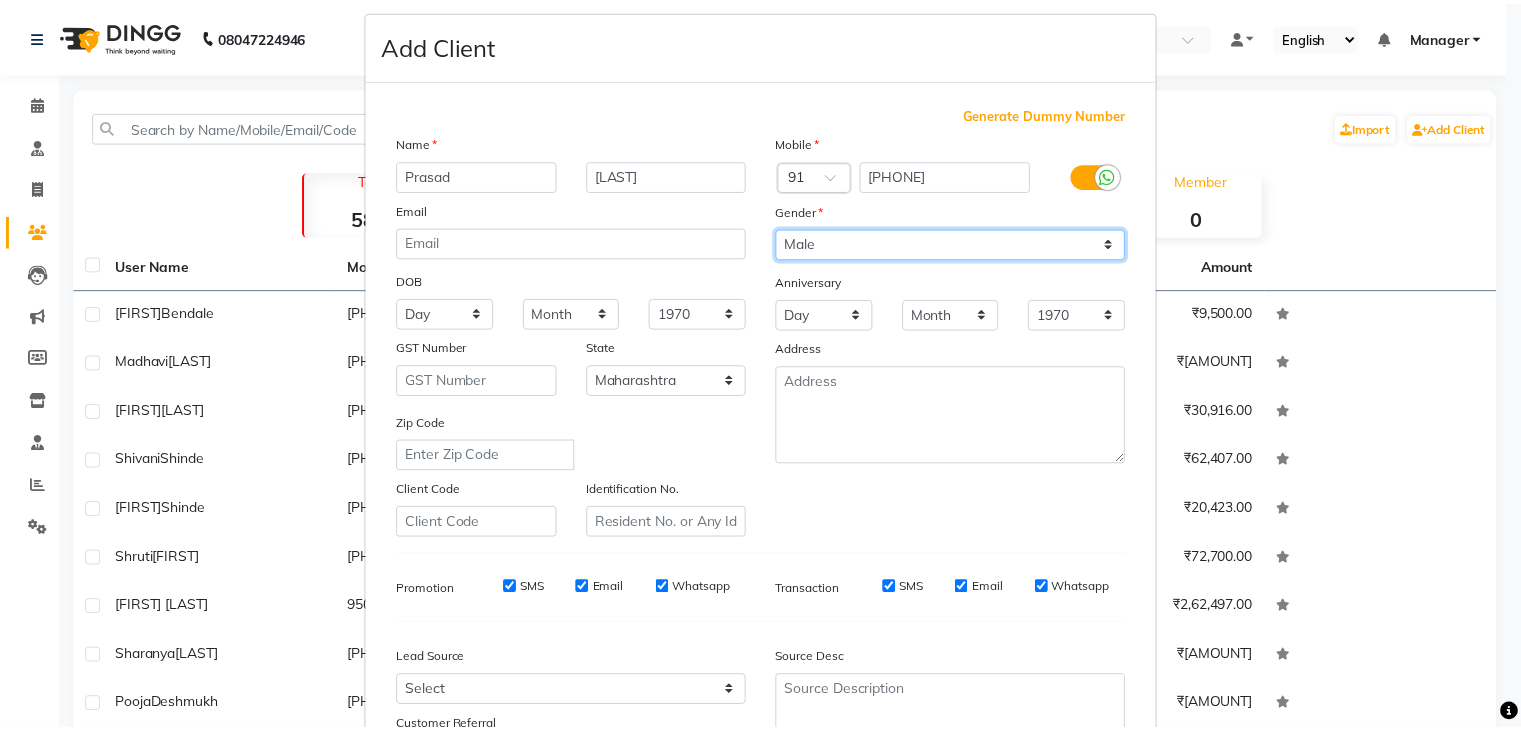 scroll, scrollTop: 203, scrollLeft: 0, axis: vertical 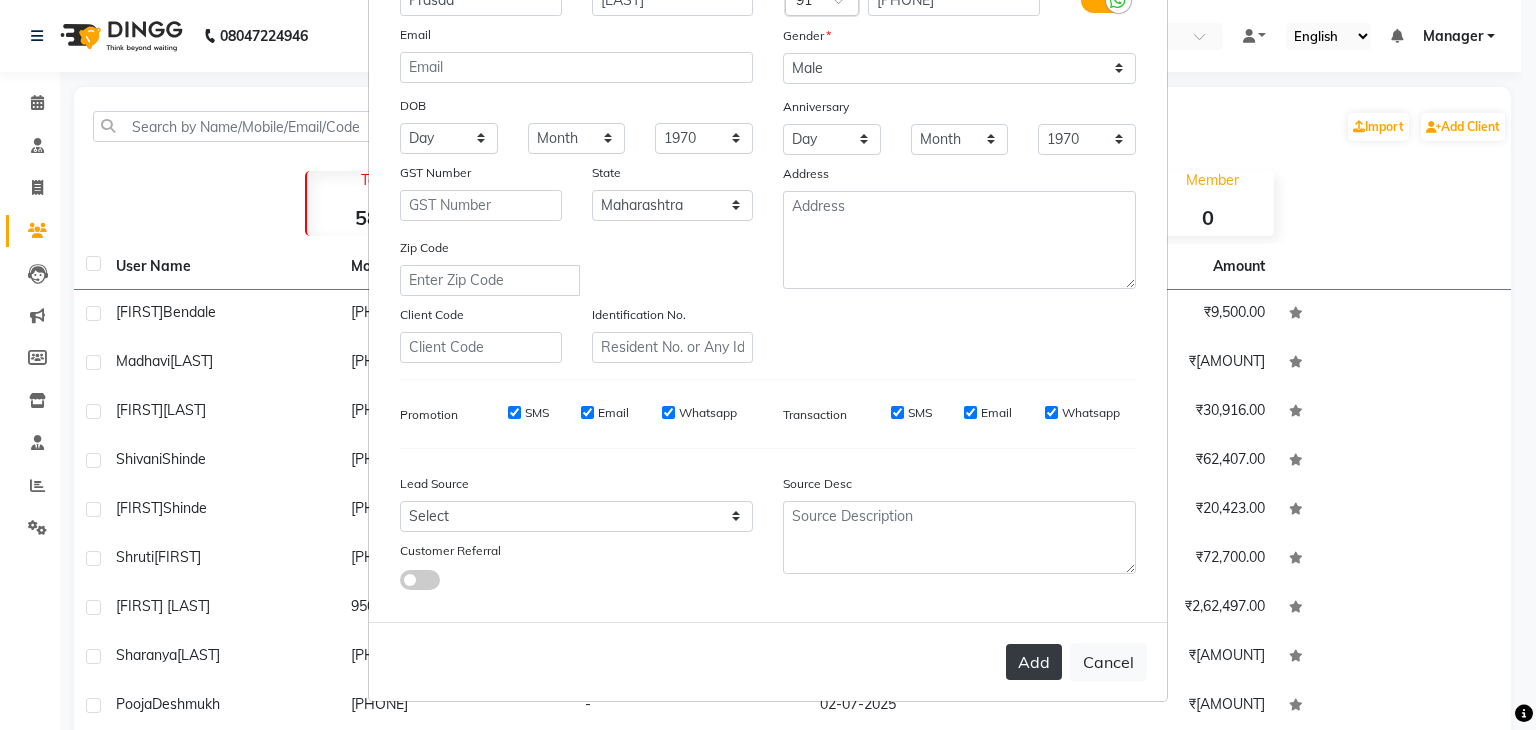 click on "Add" at bounding box center (1034, 662) 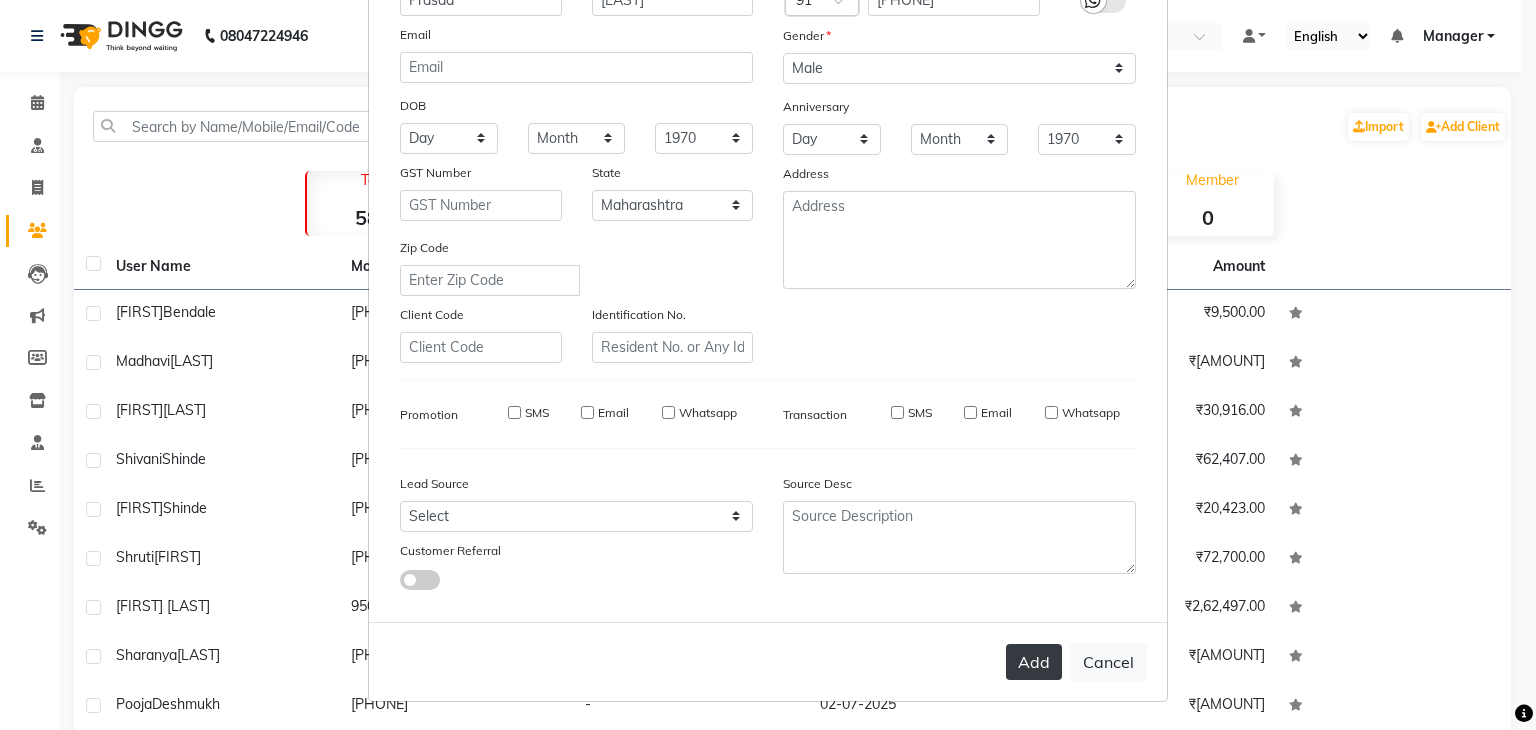 type 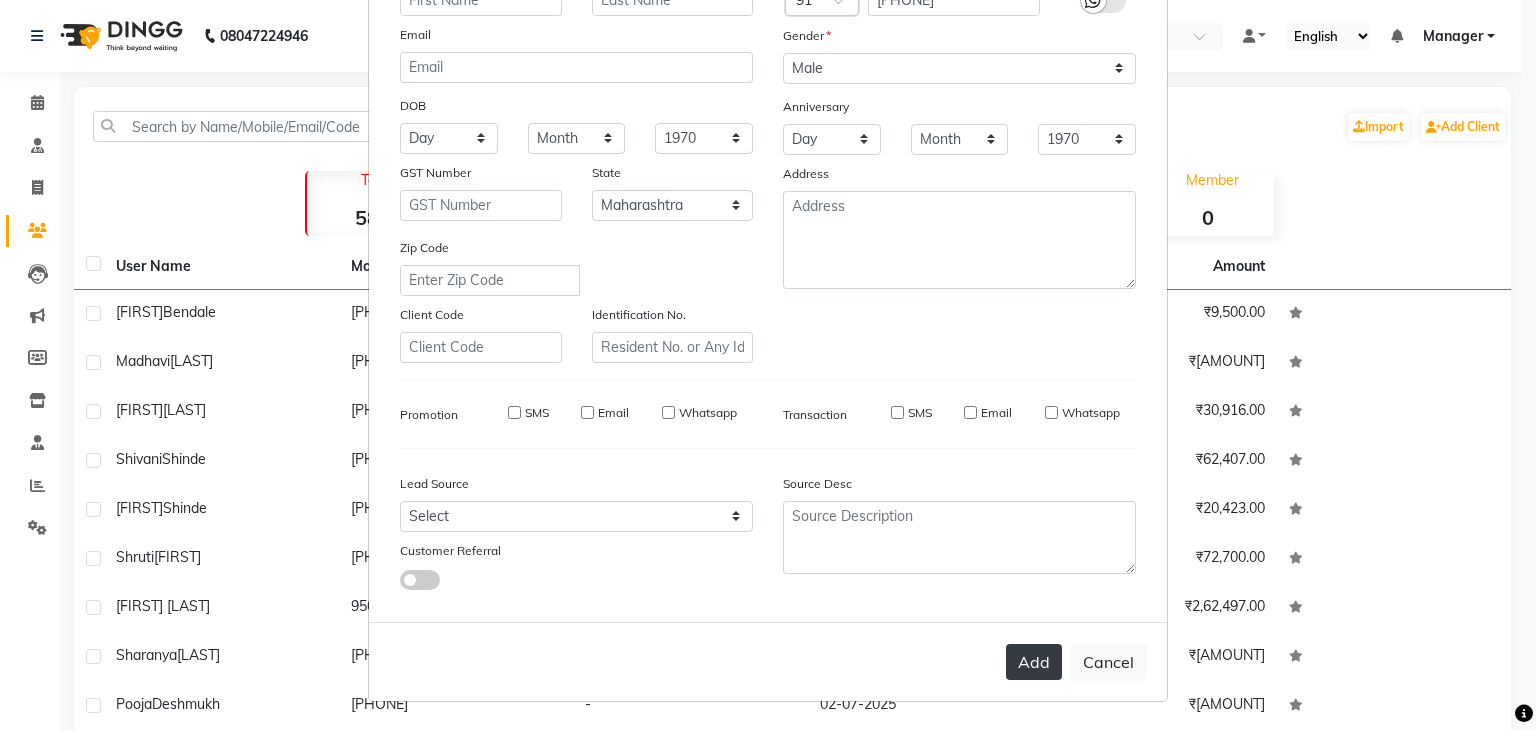 select 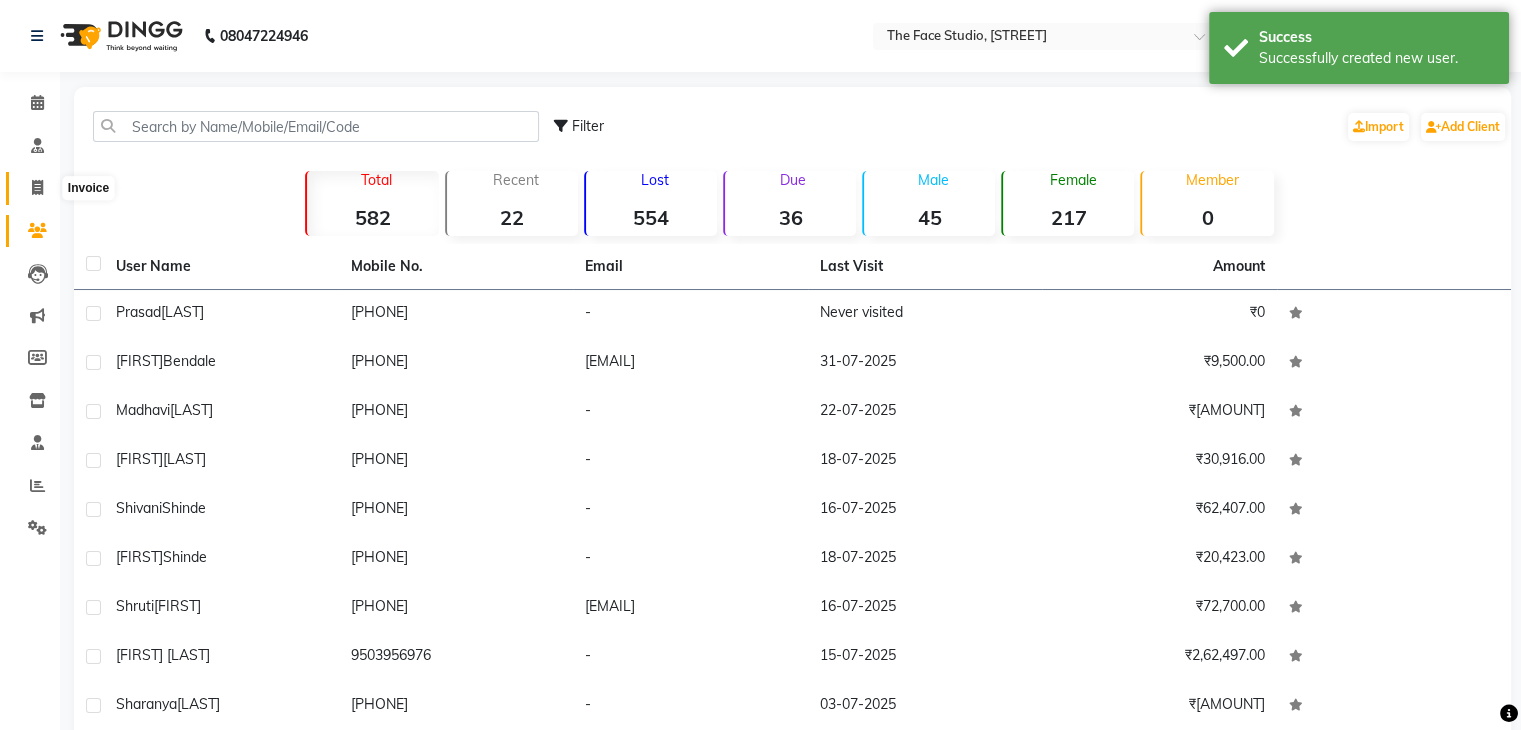 click 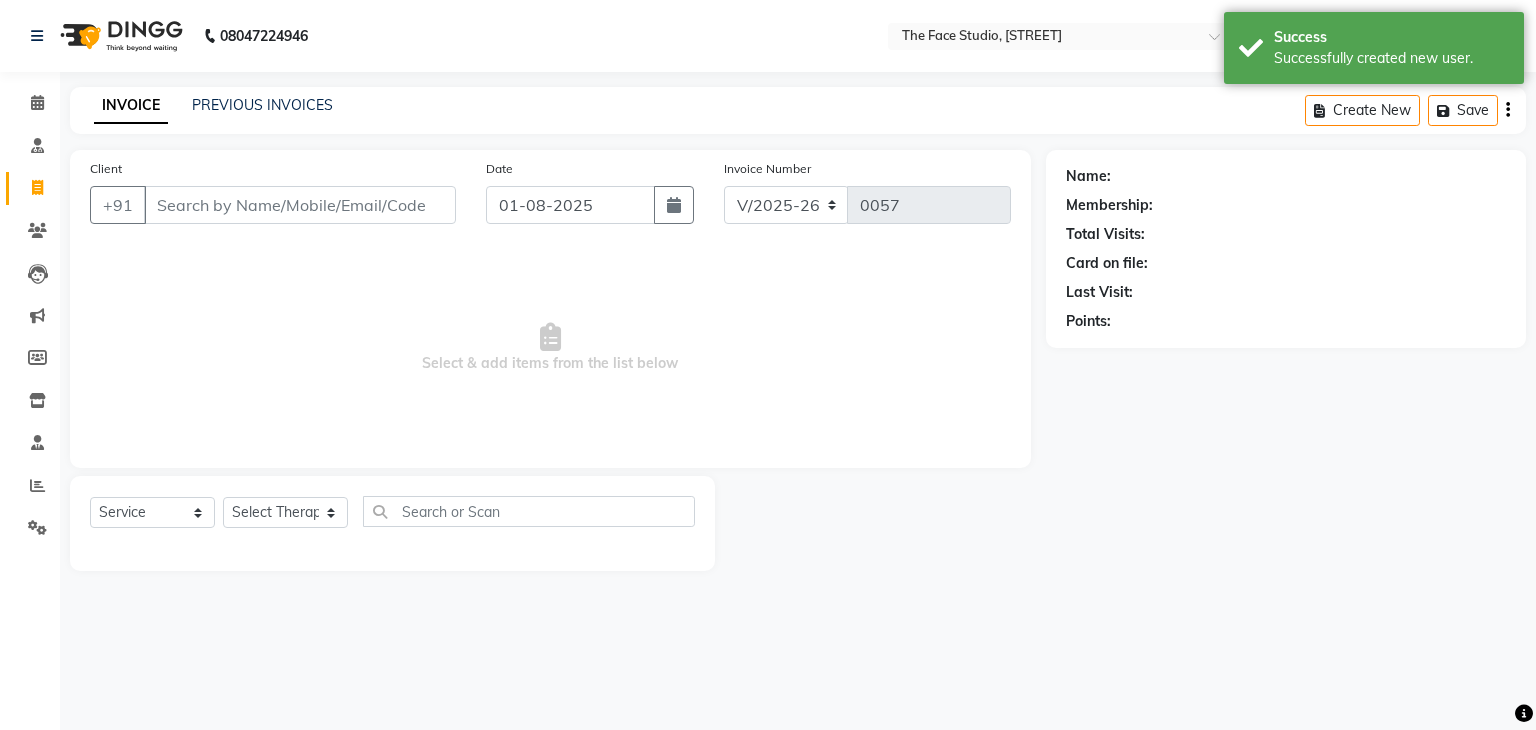click on "Client" at bounding box center [300, 205] 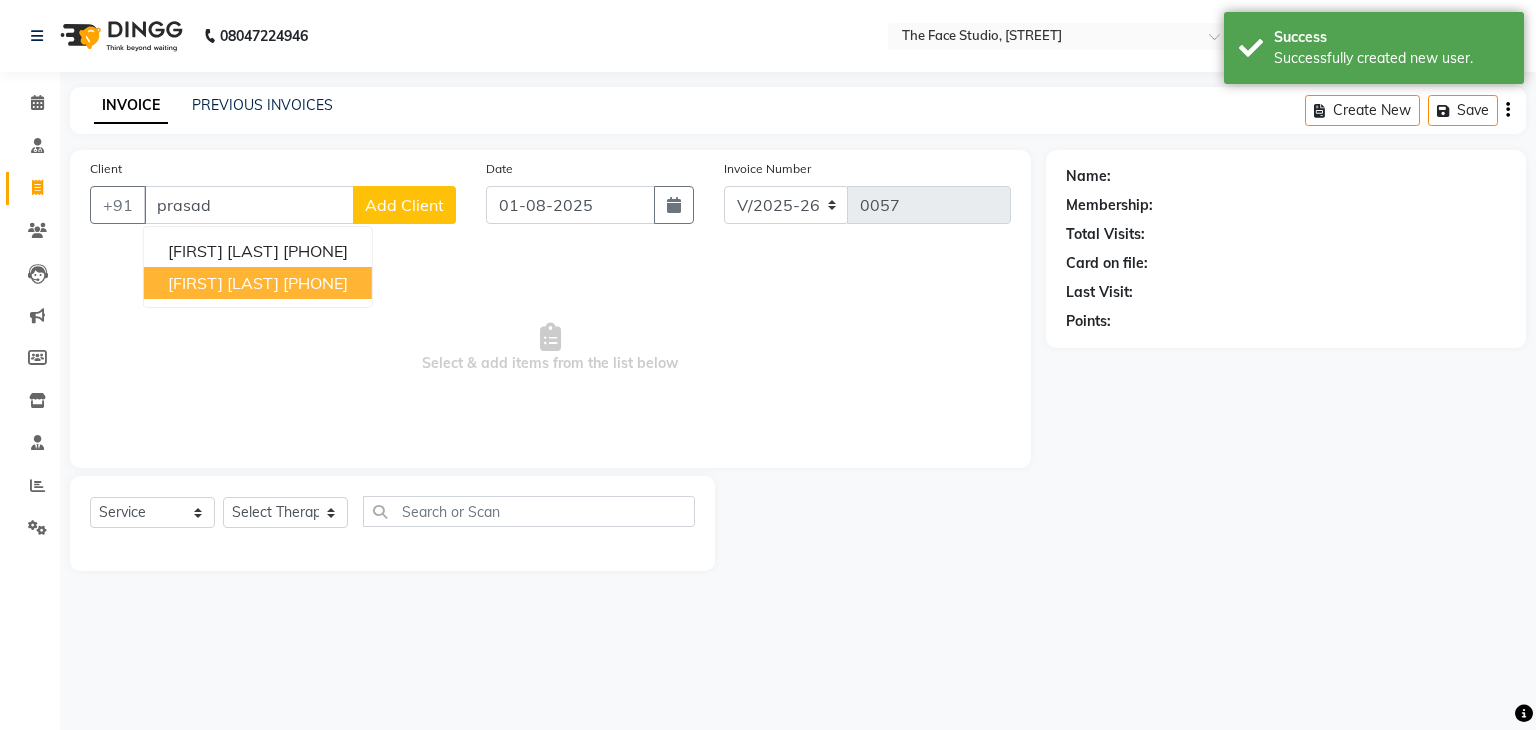click on "[FIRST] [LAST]" at bounding box center [223, 283] 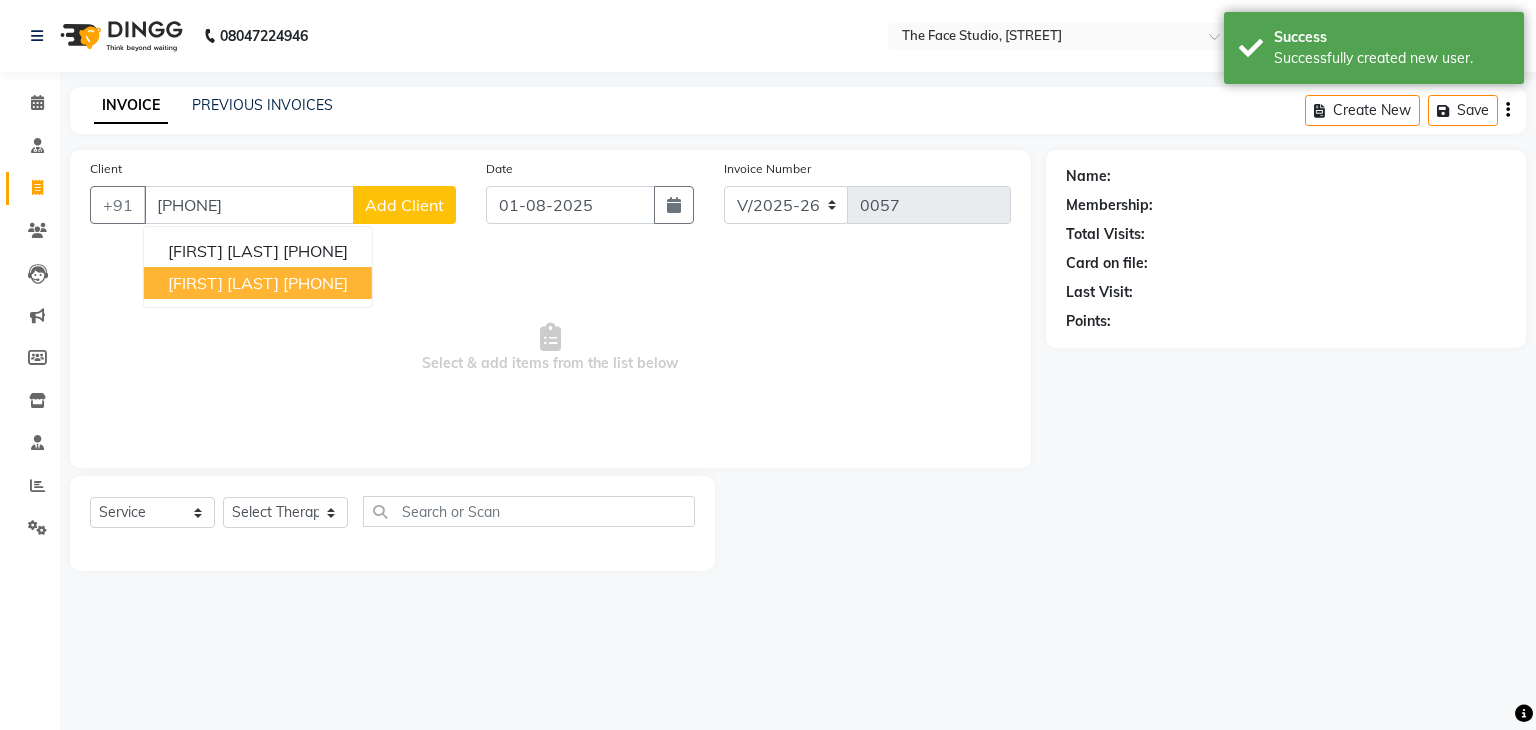 type on "[PHONE]" 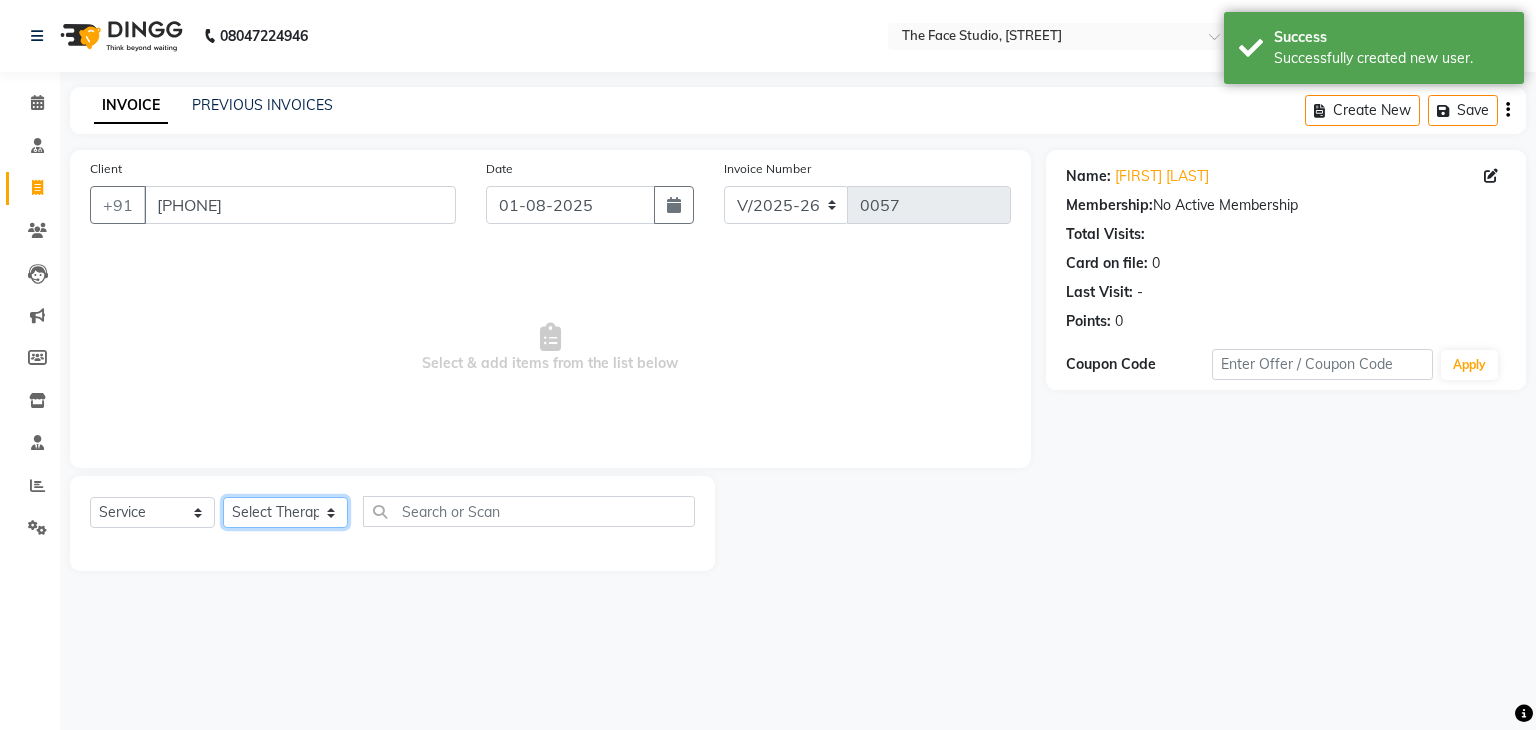 click on "Select Therapist Dr [LAST] [LAST] Dr. [LAST] [LAST] [LAST] [LAST] [FIRST] [LAST]" 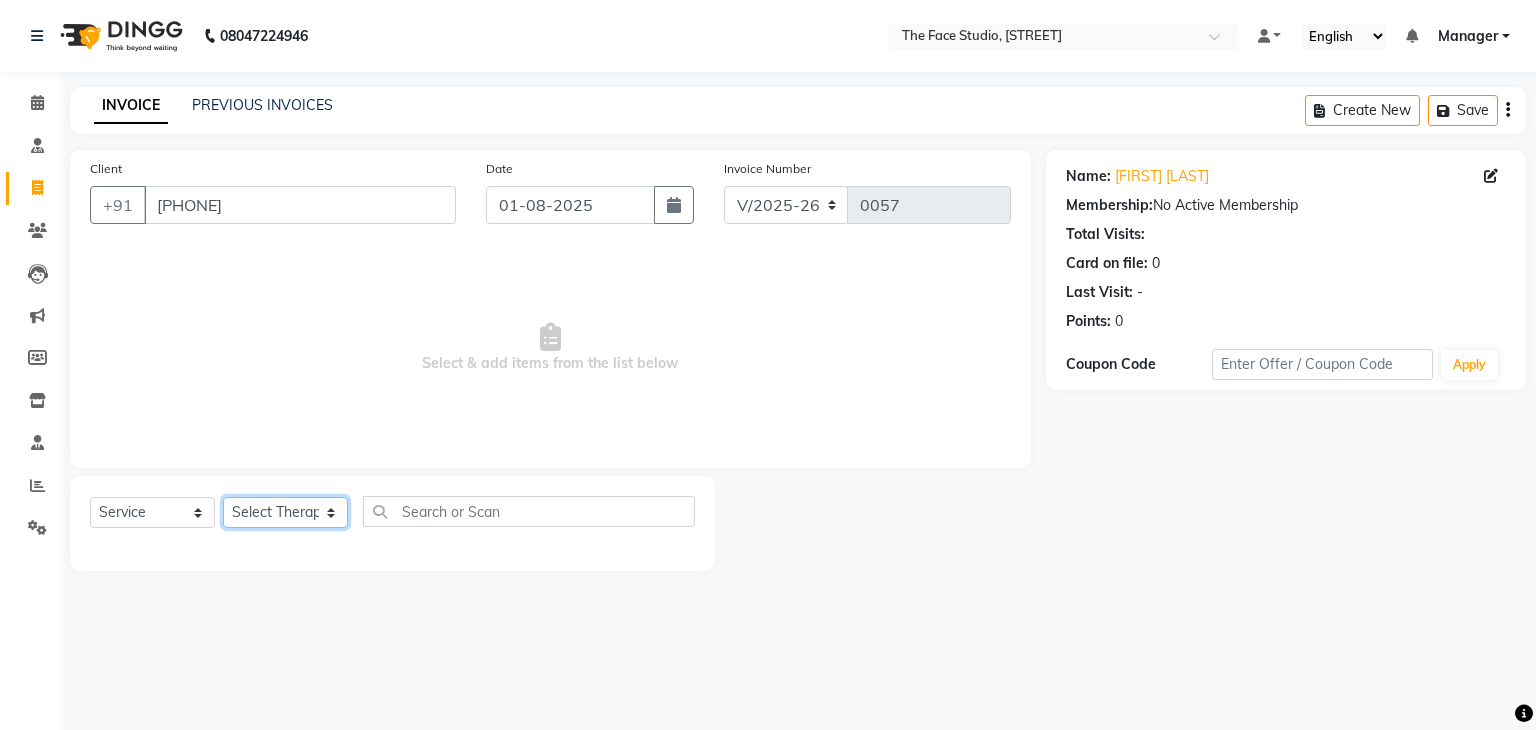 select on "13491" 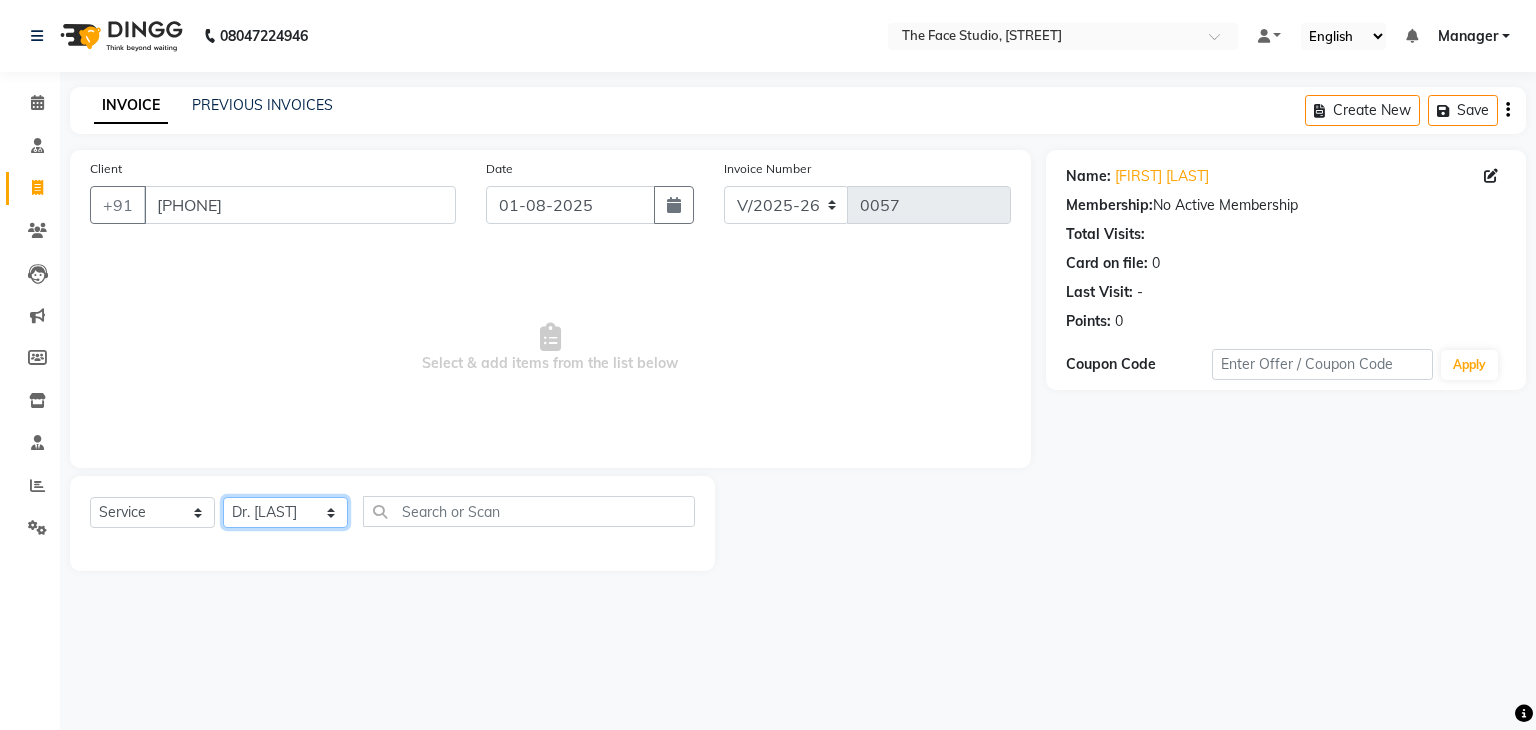 click on "Select Therapist Dr [LAST] [LAST] Dr. [LAST] [LAST] [LAST] [LAST] [FIRST] [LAST]" 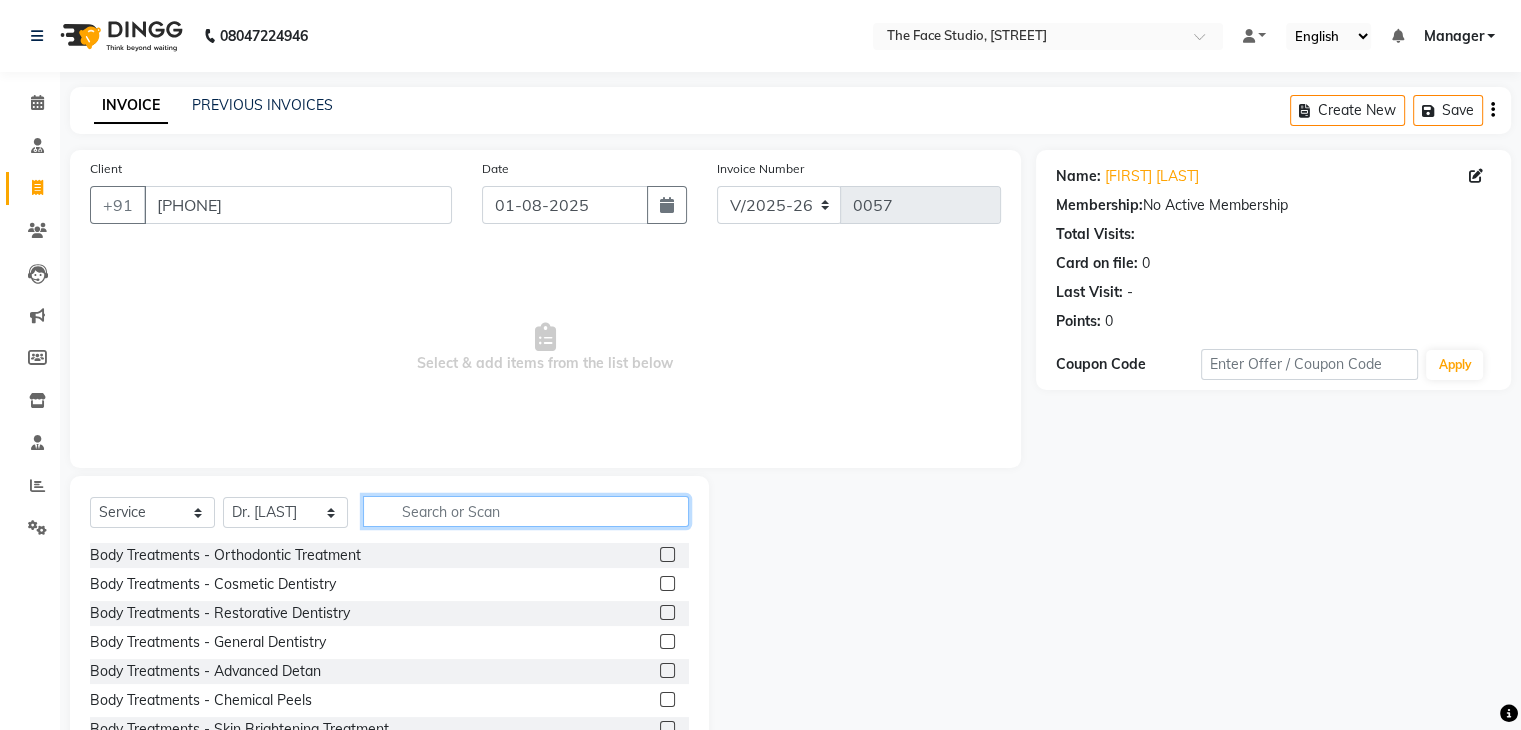 click 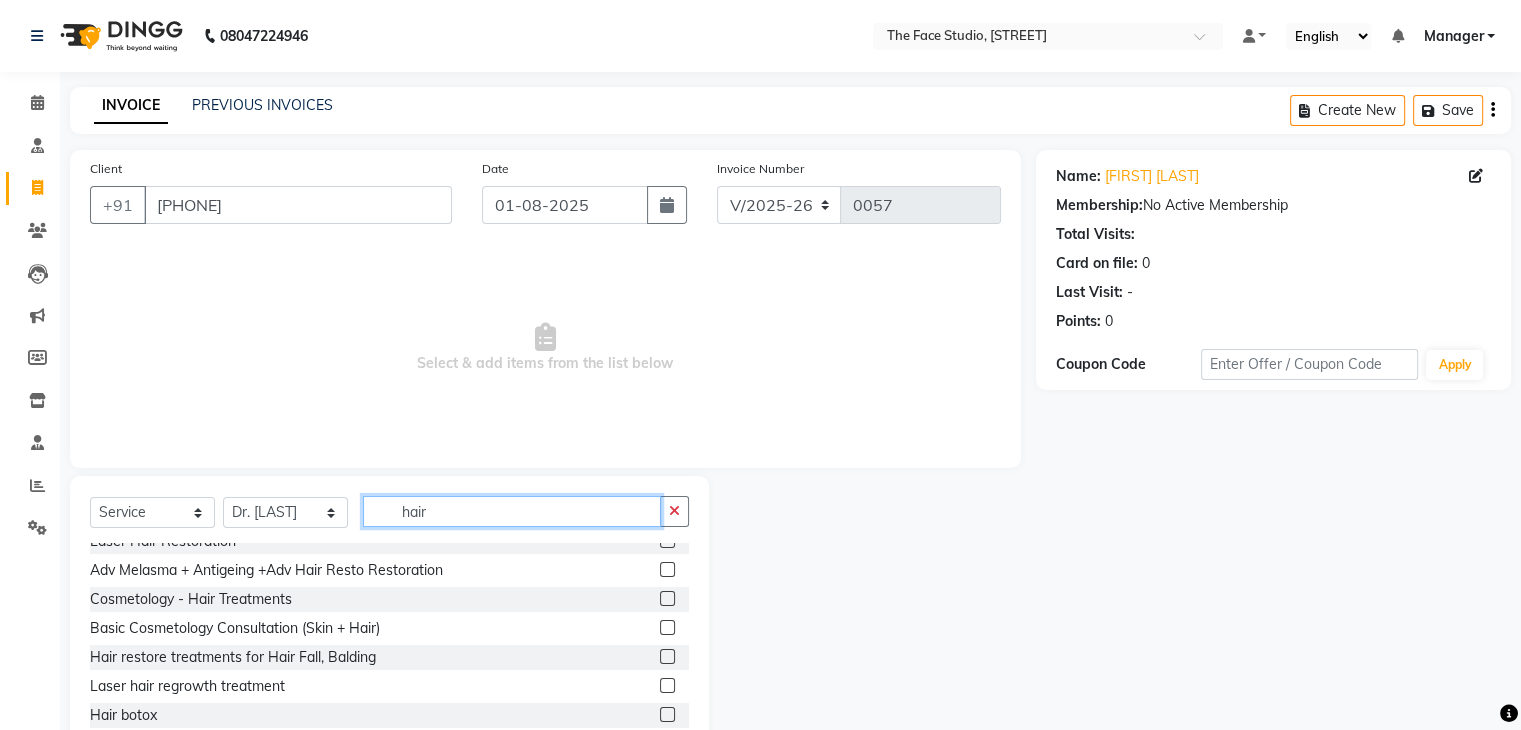 scroll, scrollTop: 0, scrollLeft: 0, axis: both 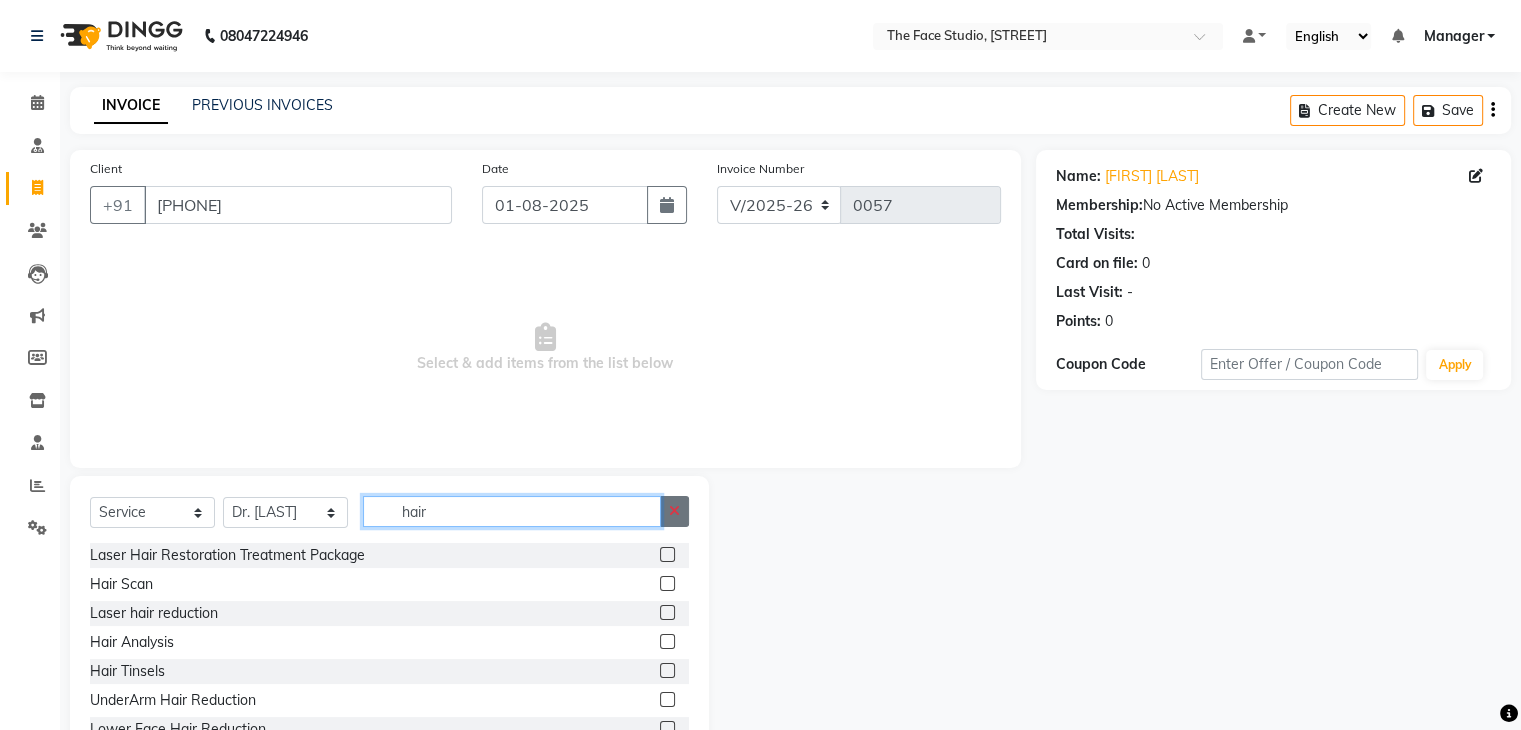 type on "hair" 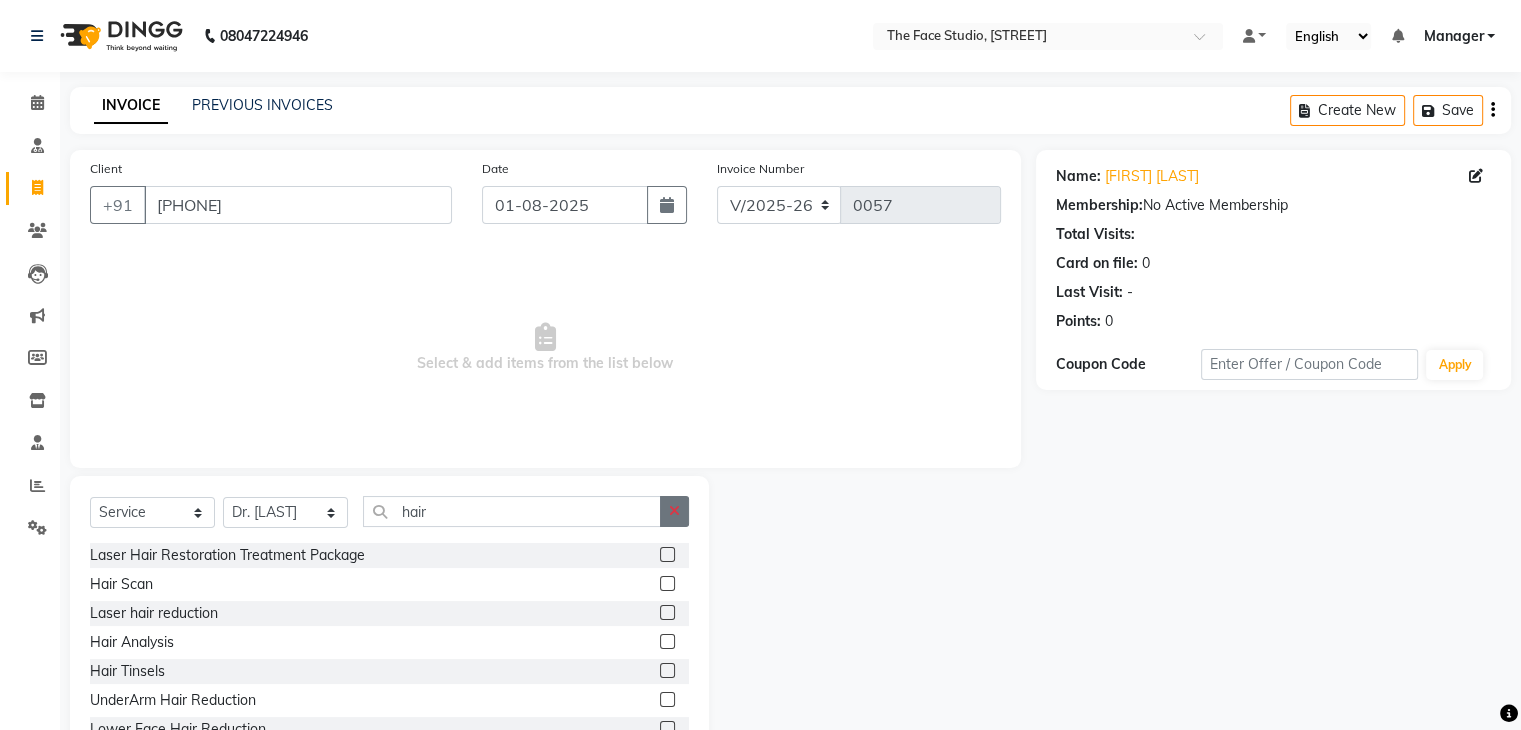 click 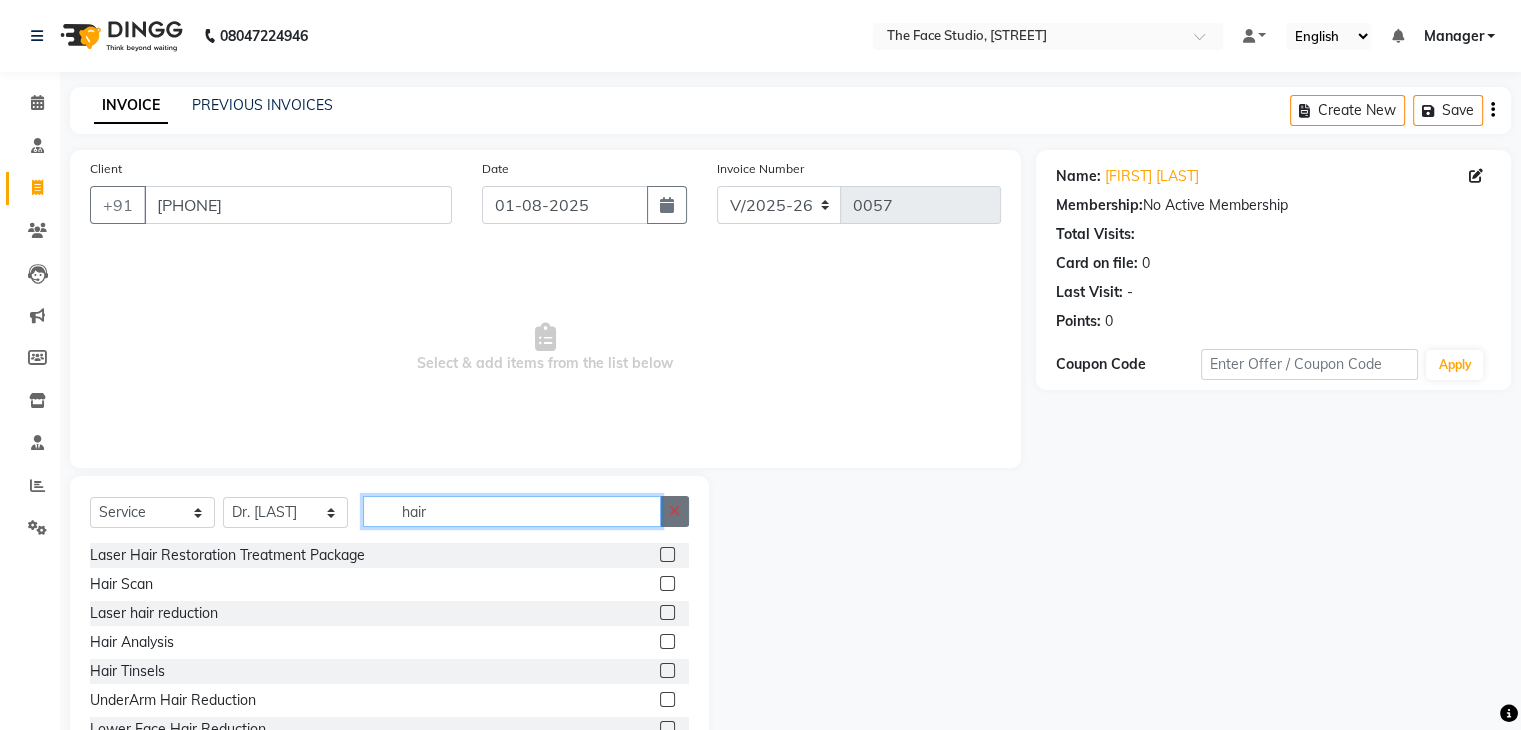 type 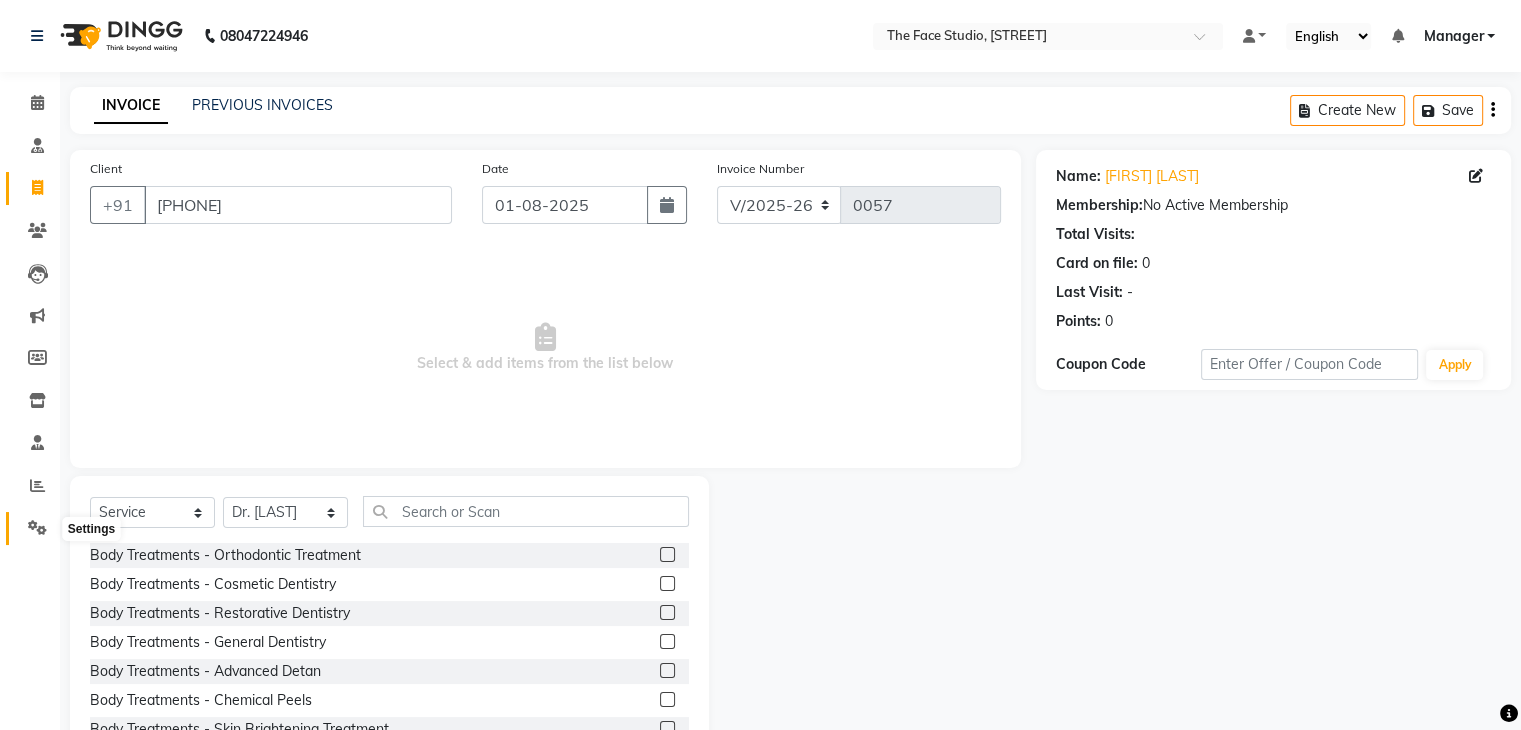 click 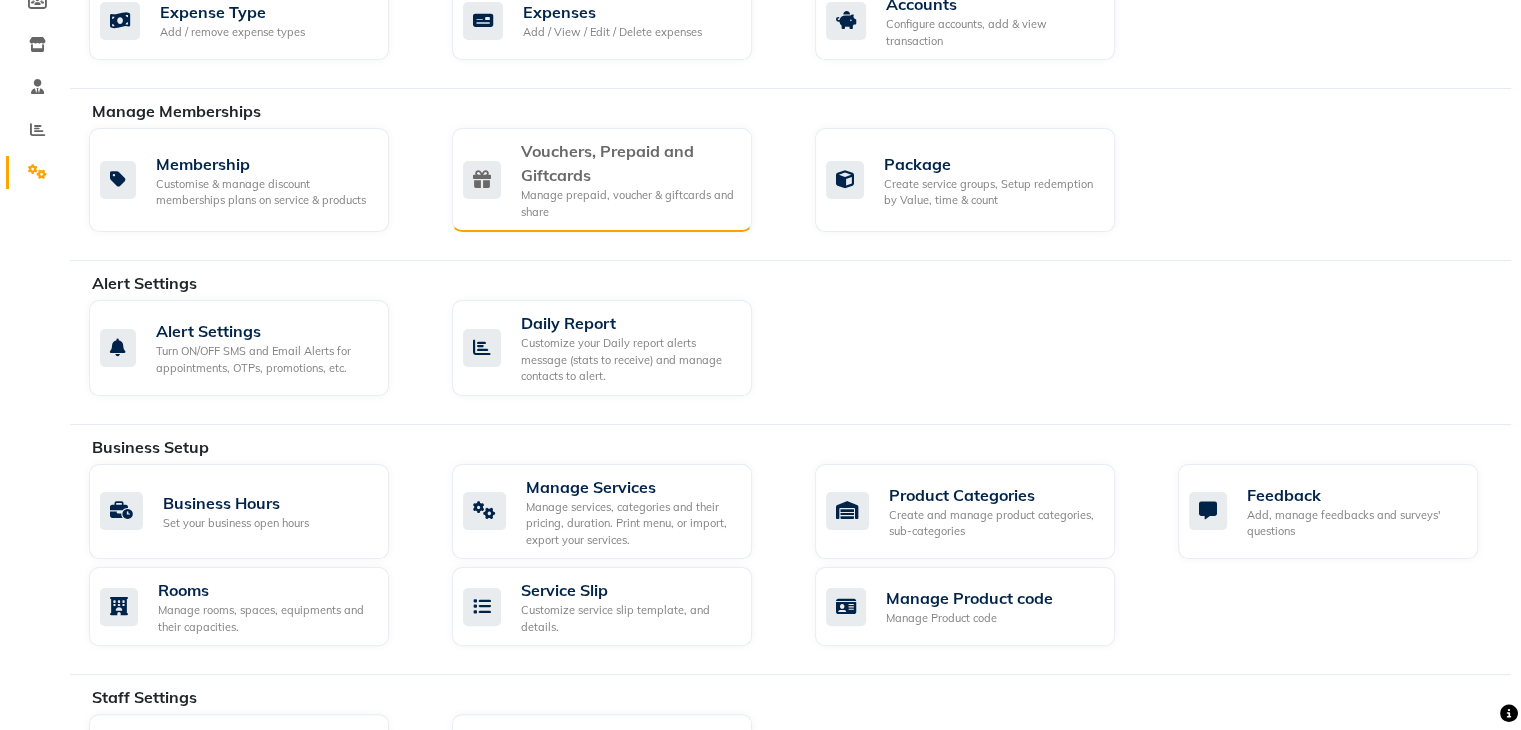 scroll, scrollTop: 355, scrollLeft: 0, axis: vertical 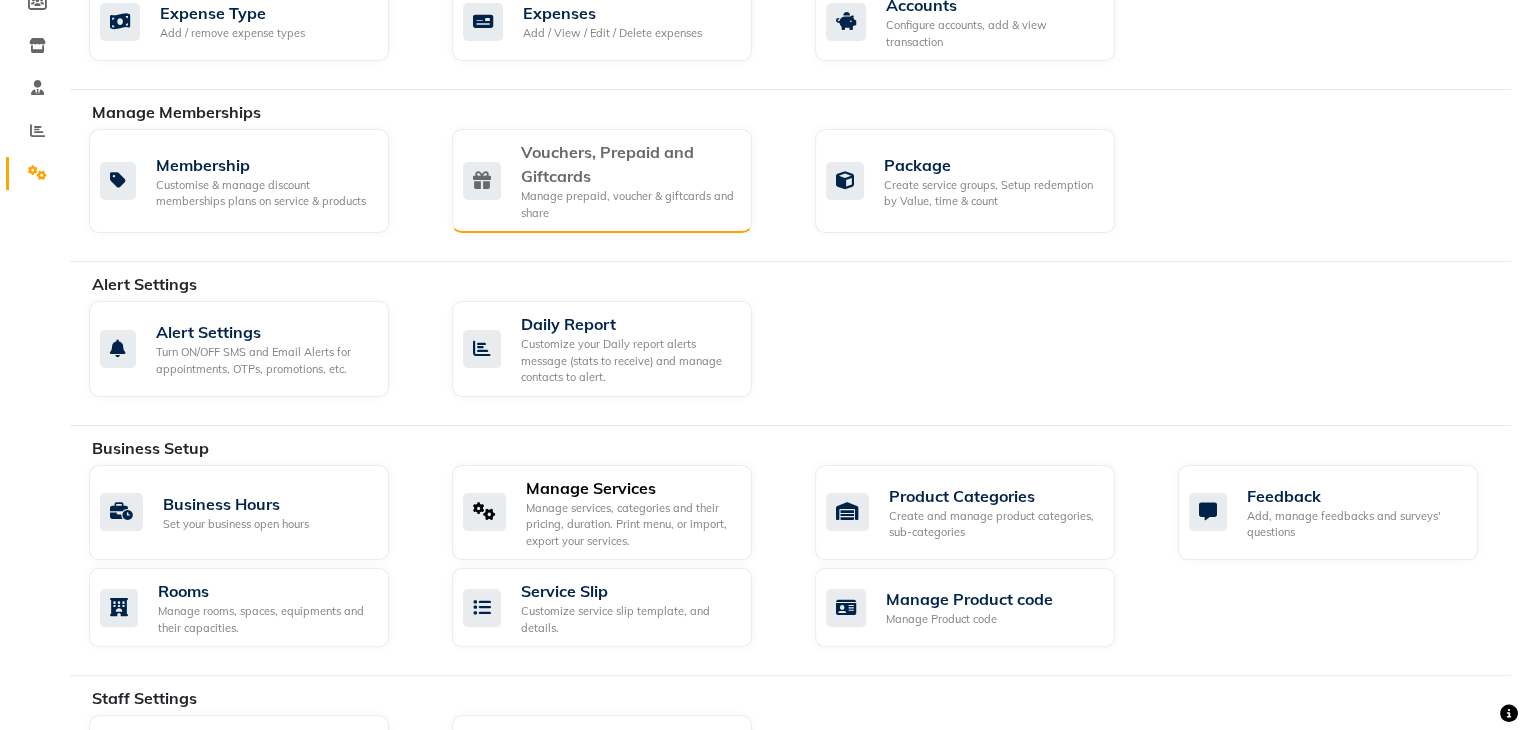 click on "Manage services, categories and their pricing, duration. Print menu, or import, export your services." 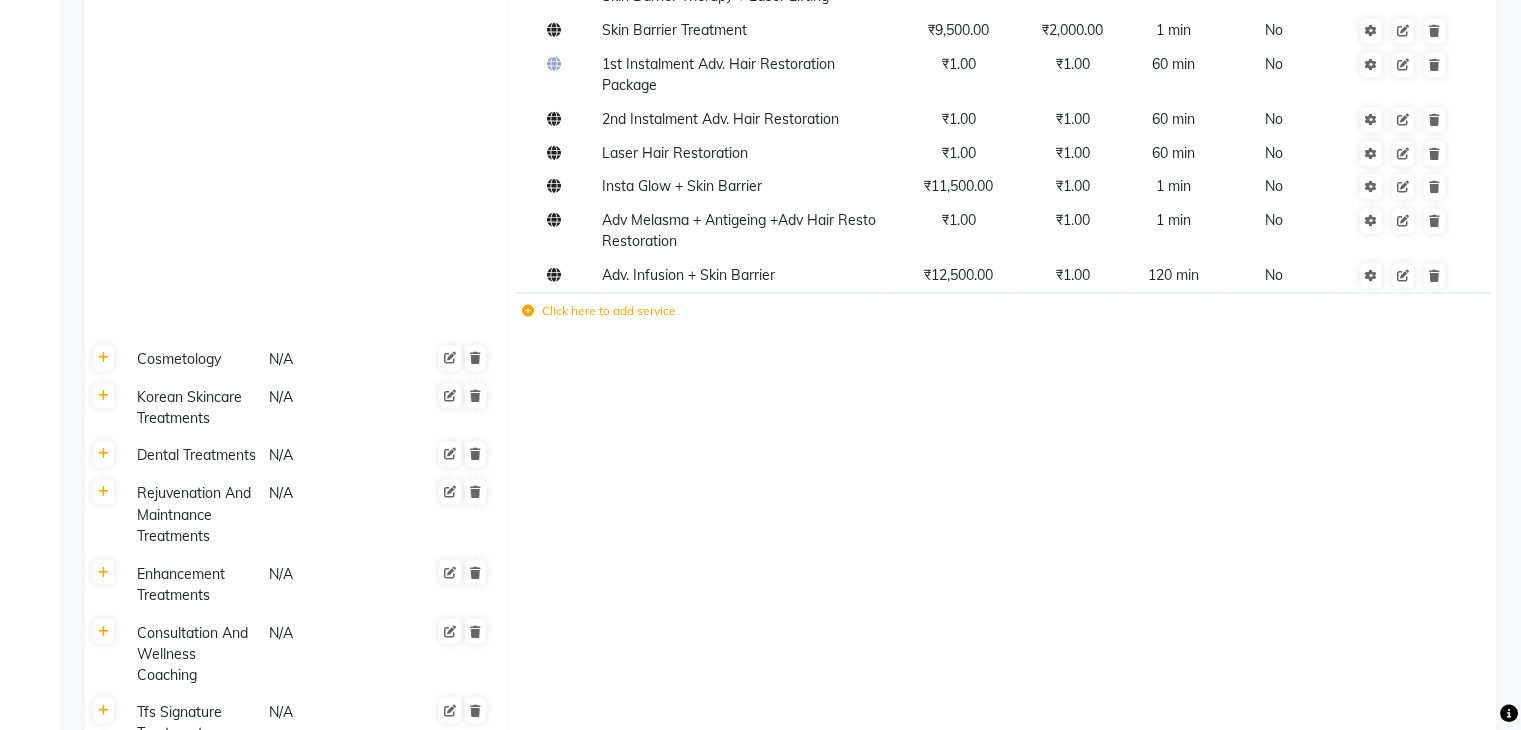 scroll, scrollTop: 3456, scrollLeft: 0, axis: vertical 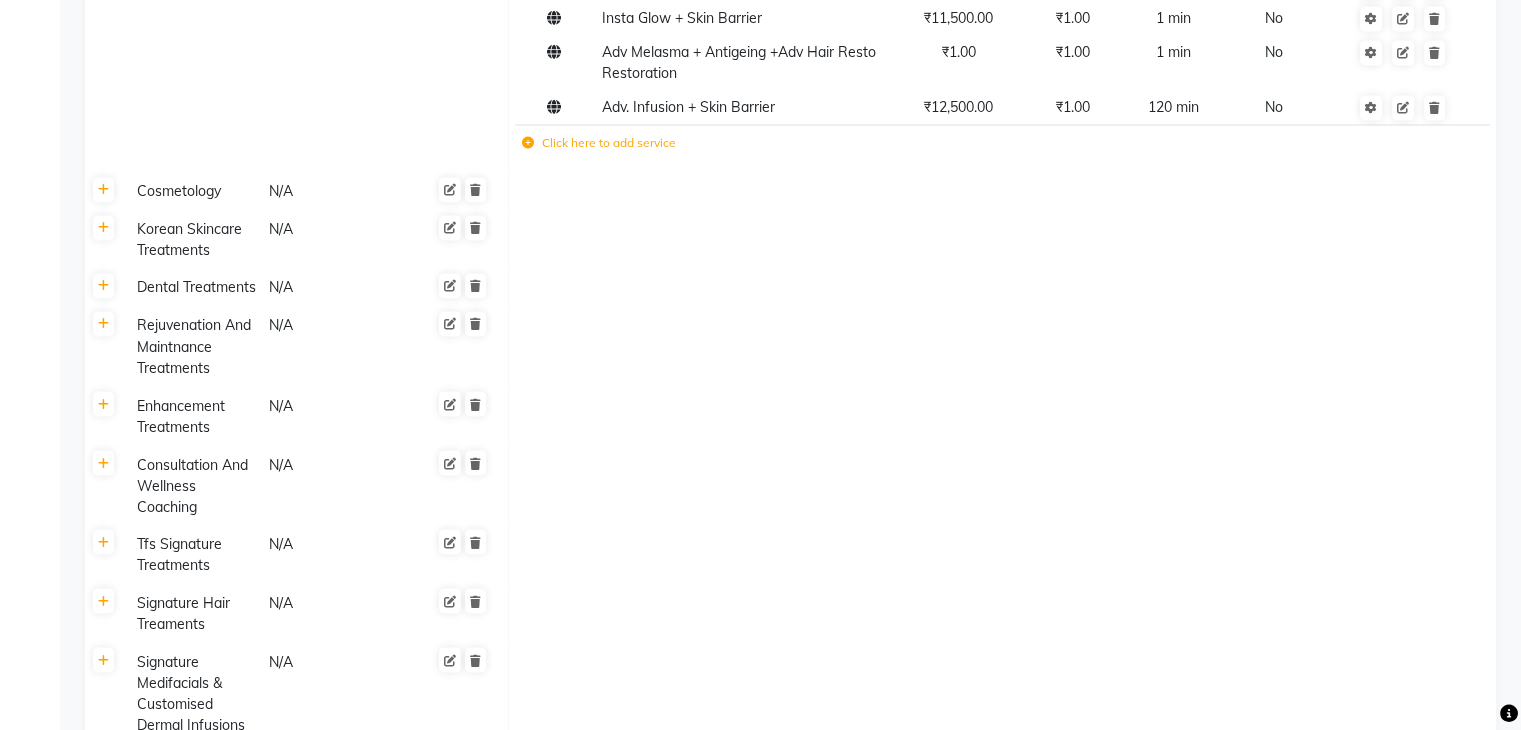 click on "Click here to add service" 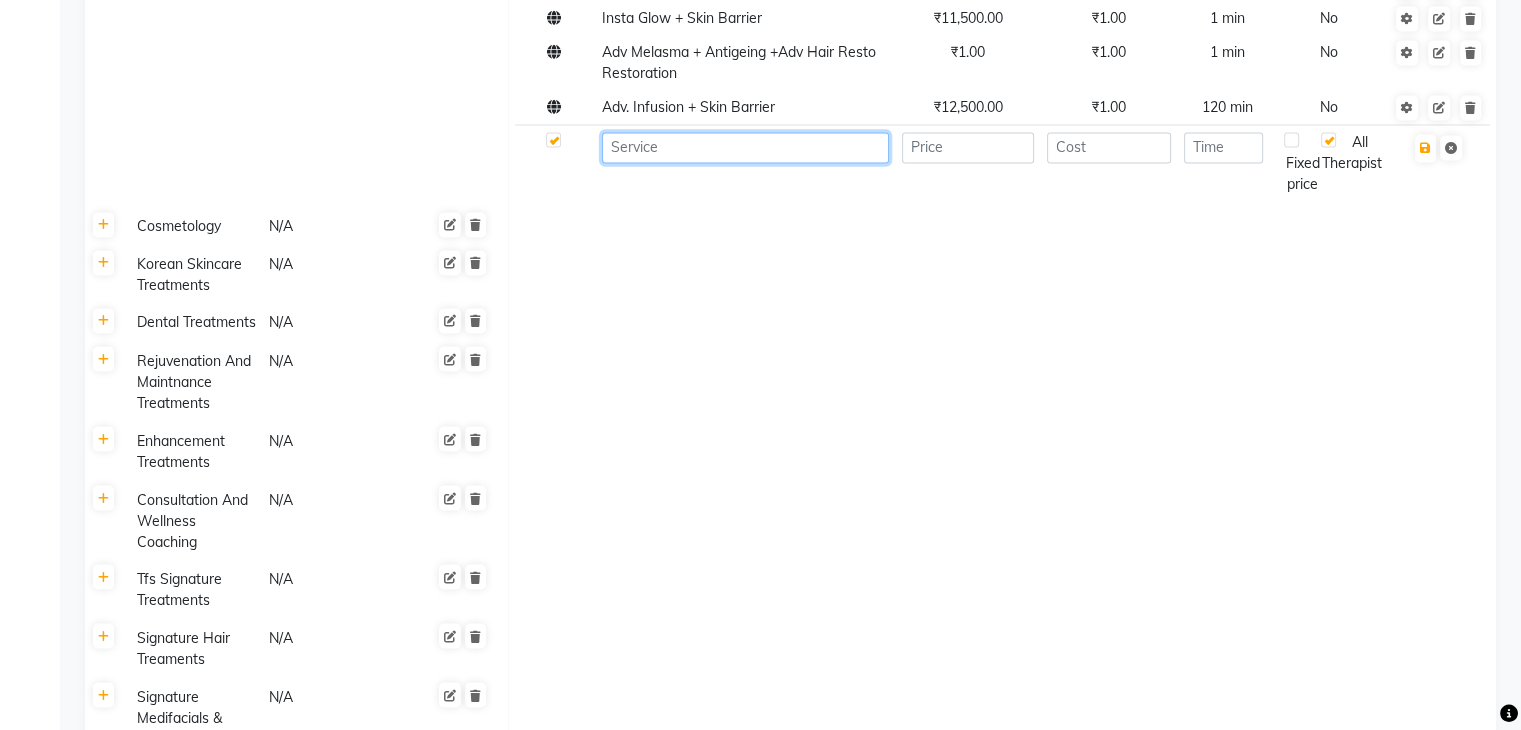 click 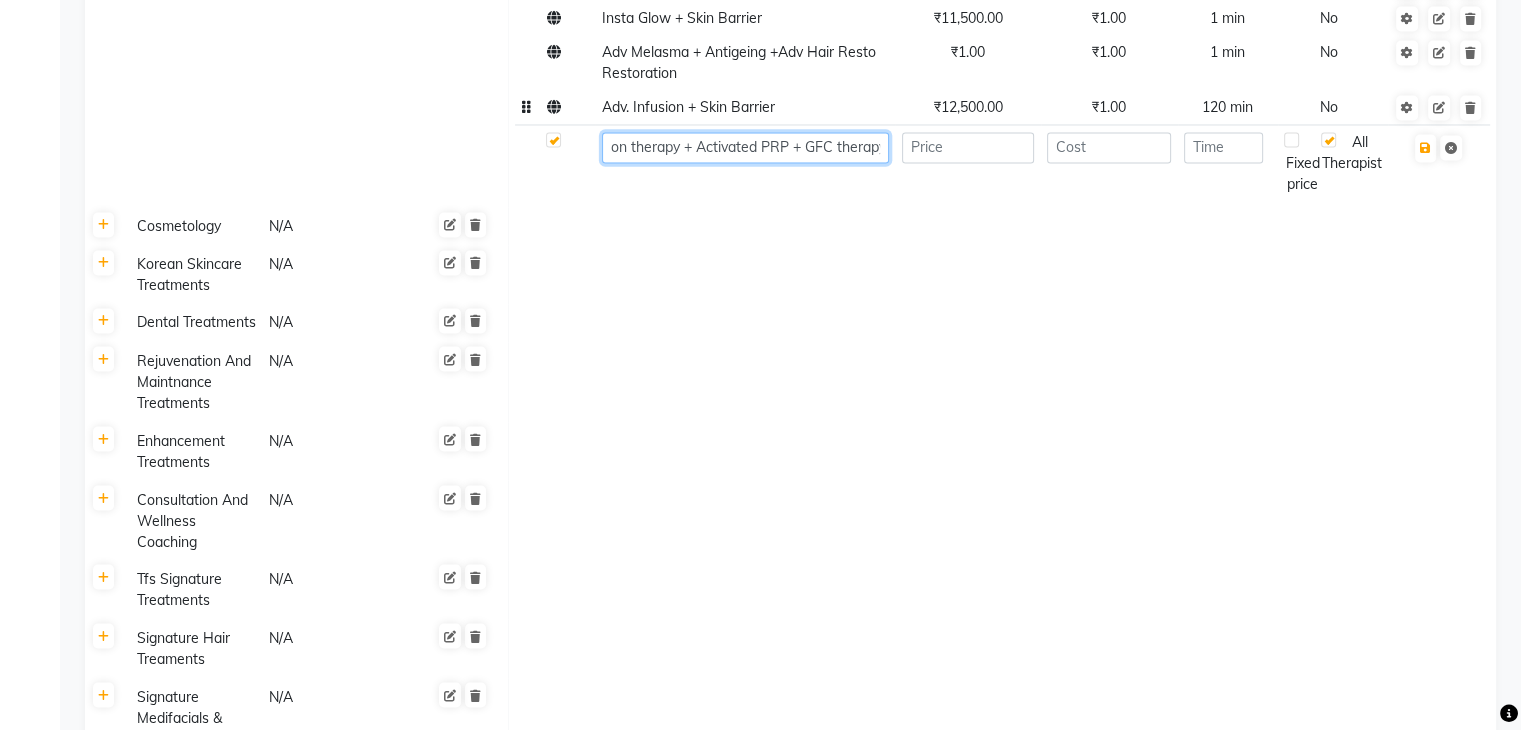 scroll, scrollTop: 0, scrollLeft: 165, axis: horizontal 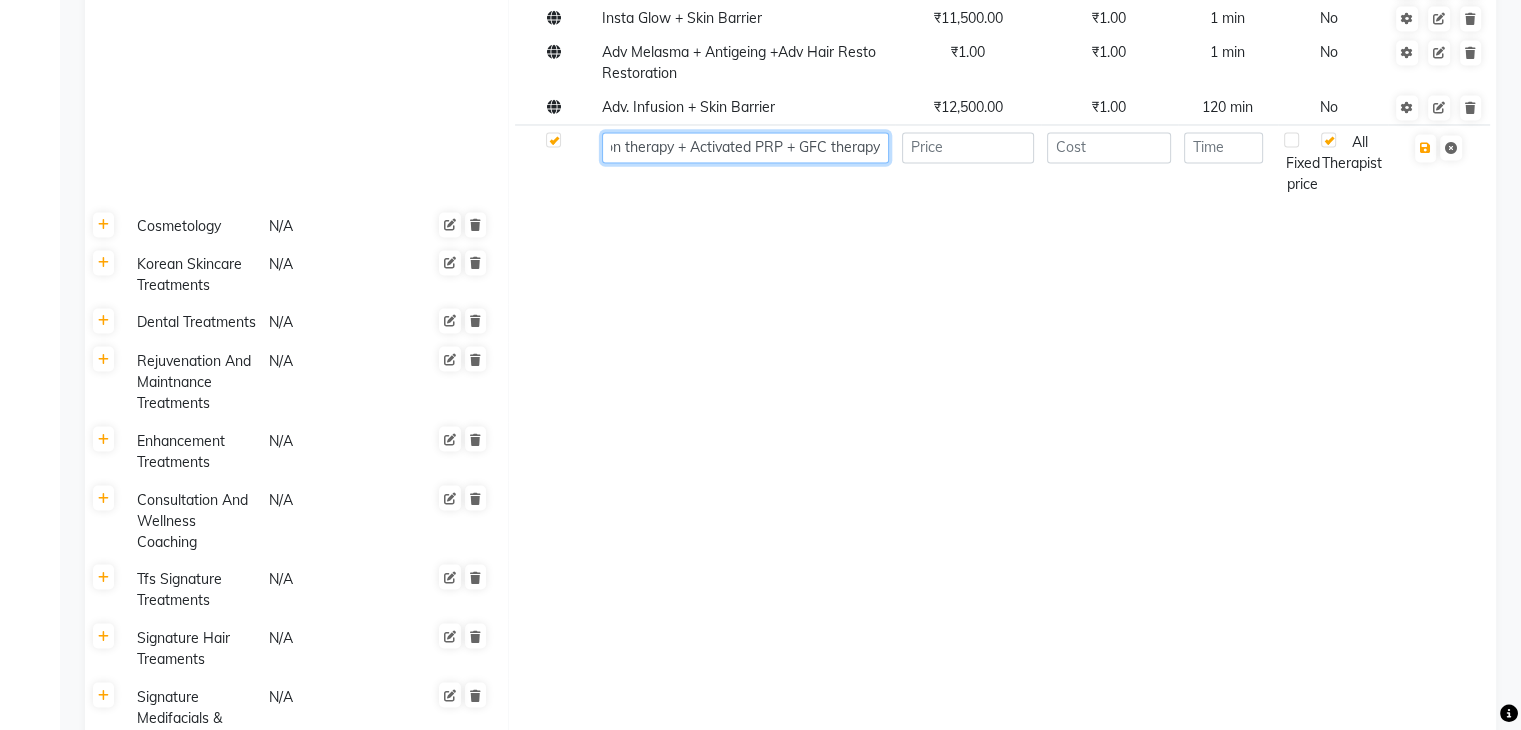 type on "Specialized hair restoration therapy + Activated PRP + GFC therapy" 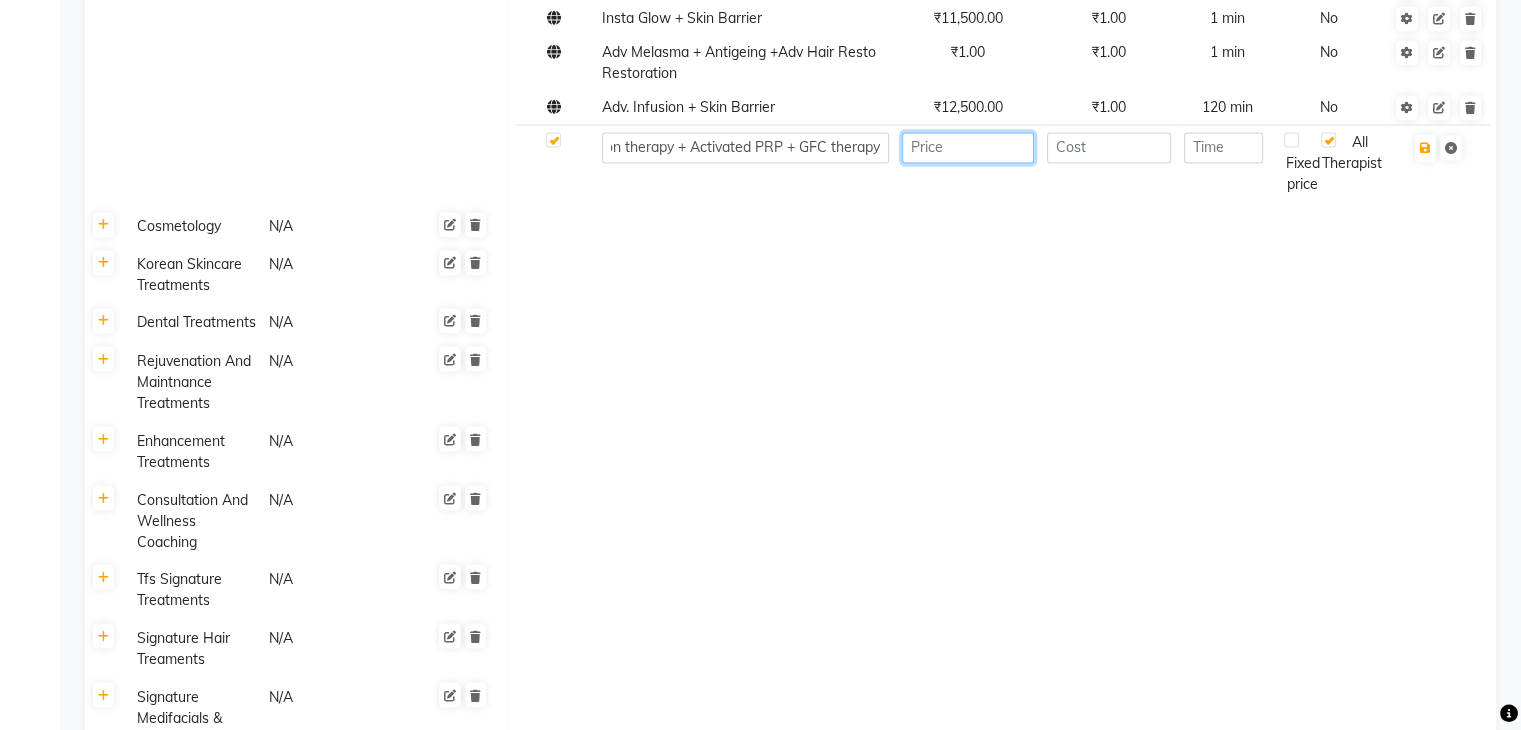 scroll, scrollTop: 0, scrollLeft: 0, axis: both 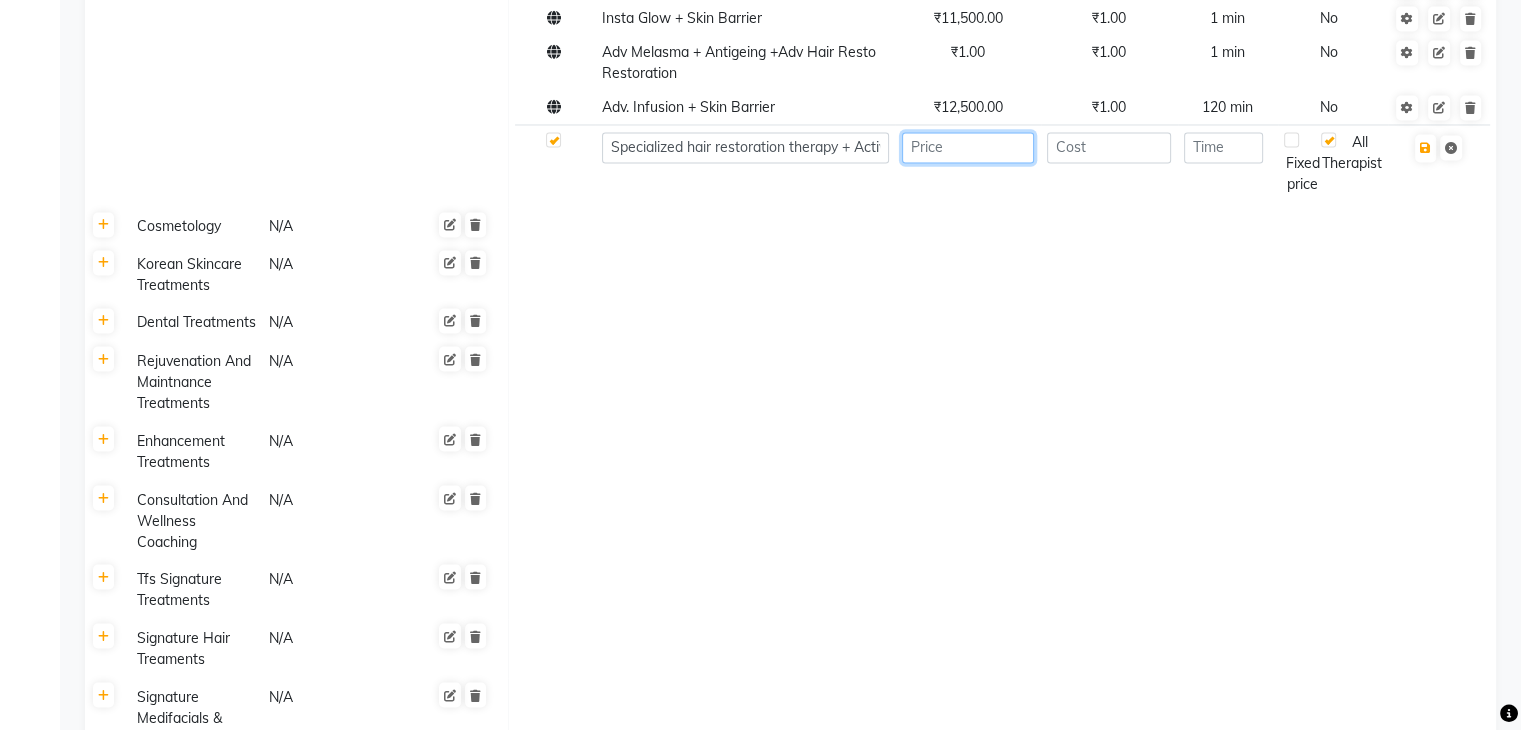 click 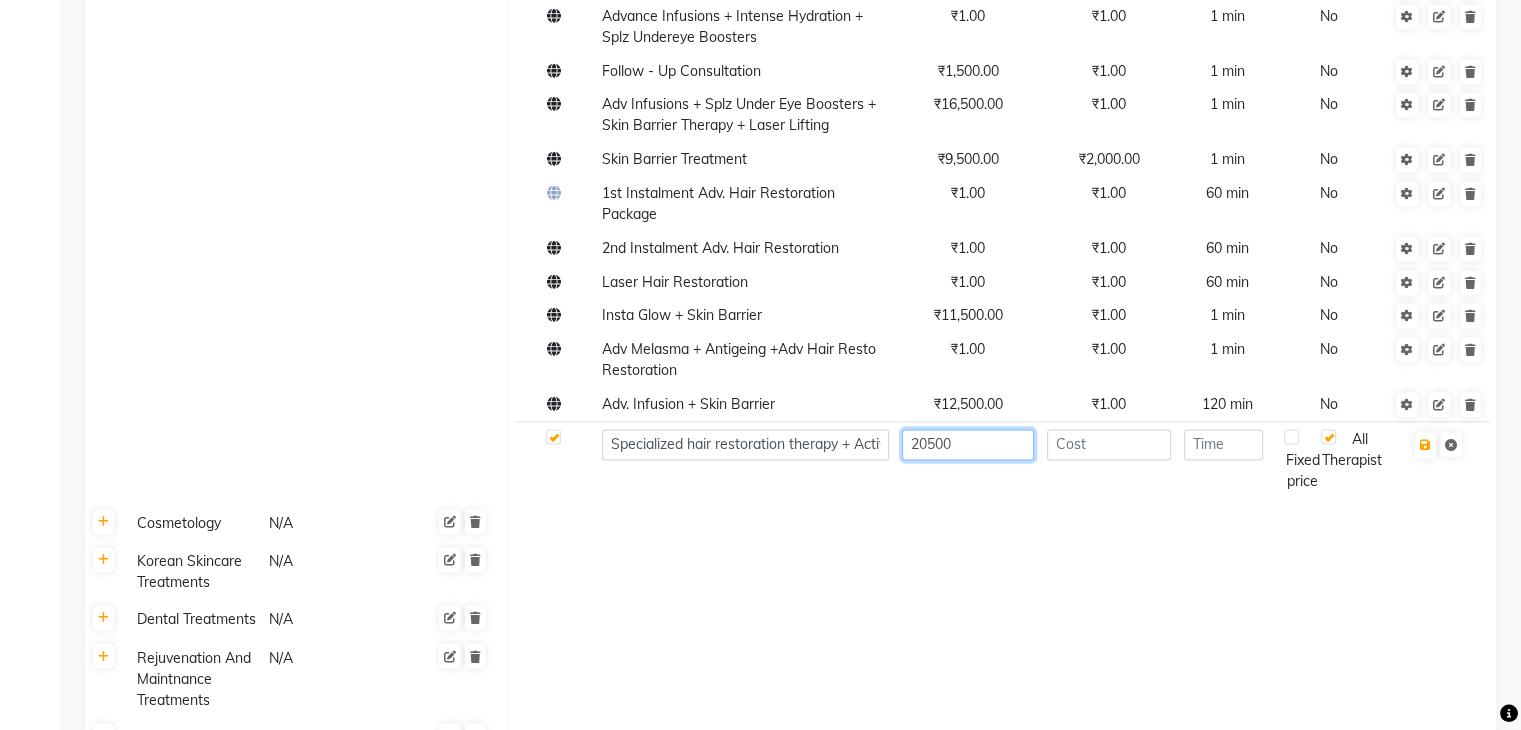 scroll, scrollTop: 3158, scrollLeft: 0, axis: vertical 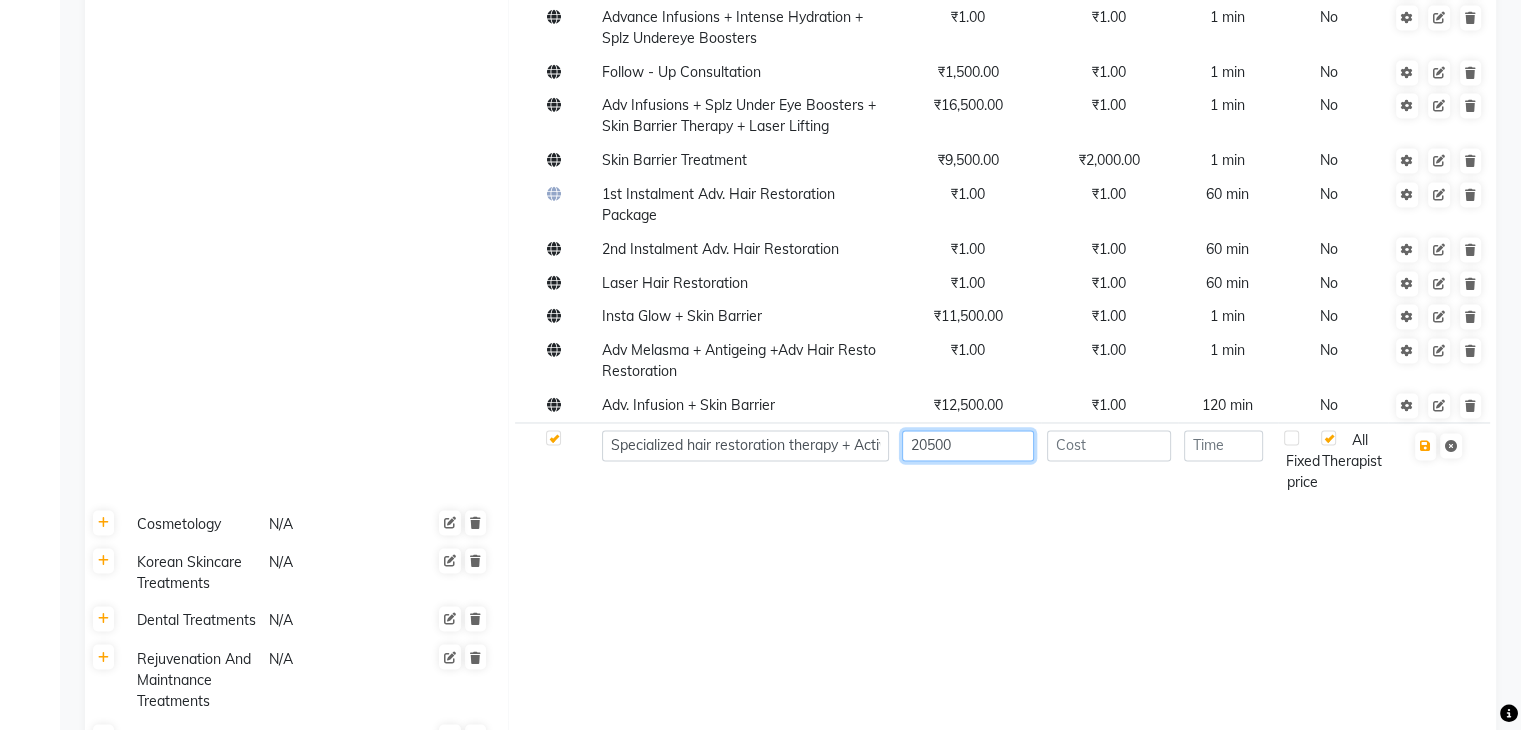 type on "20500" 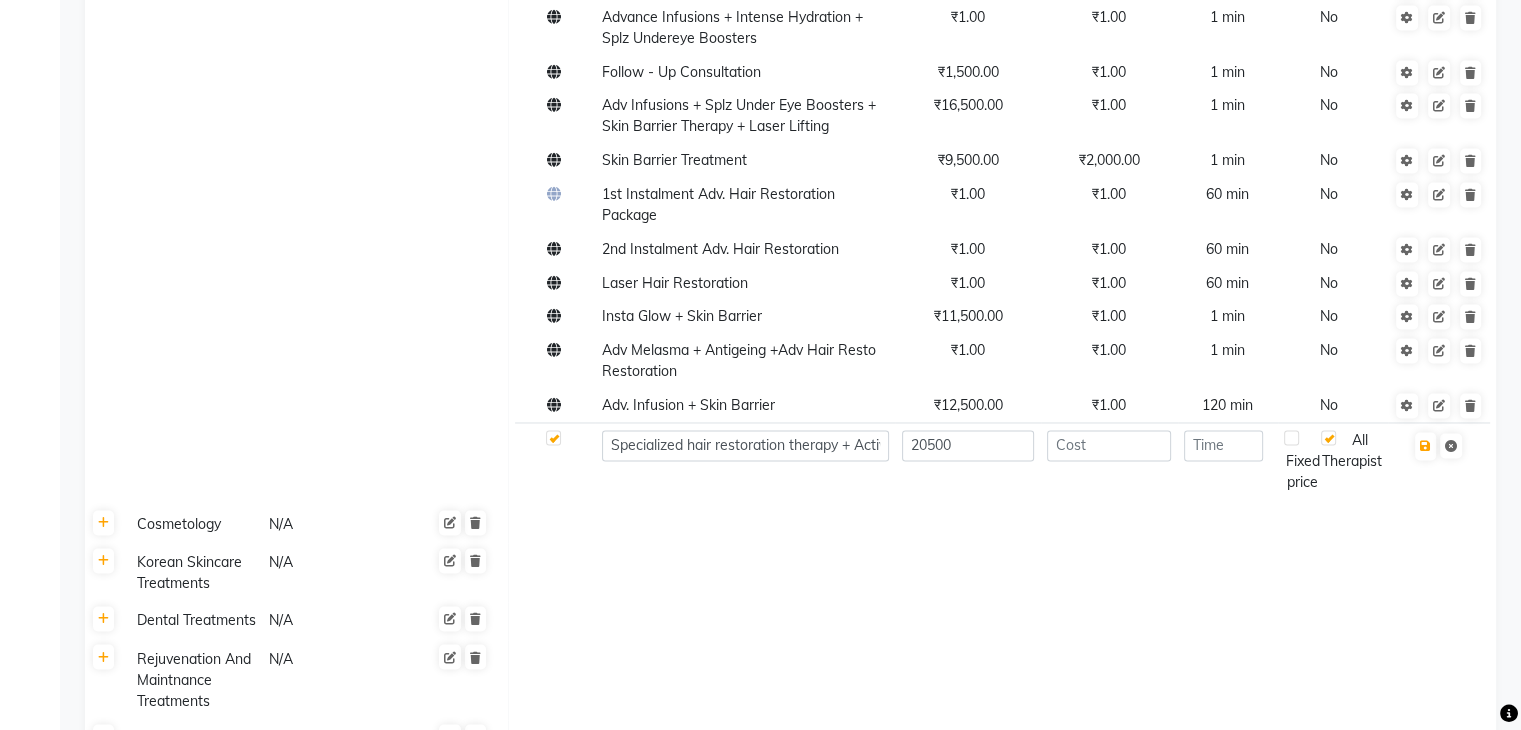 click 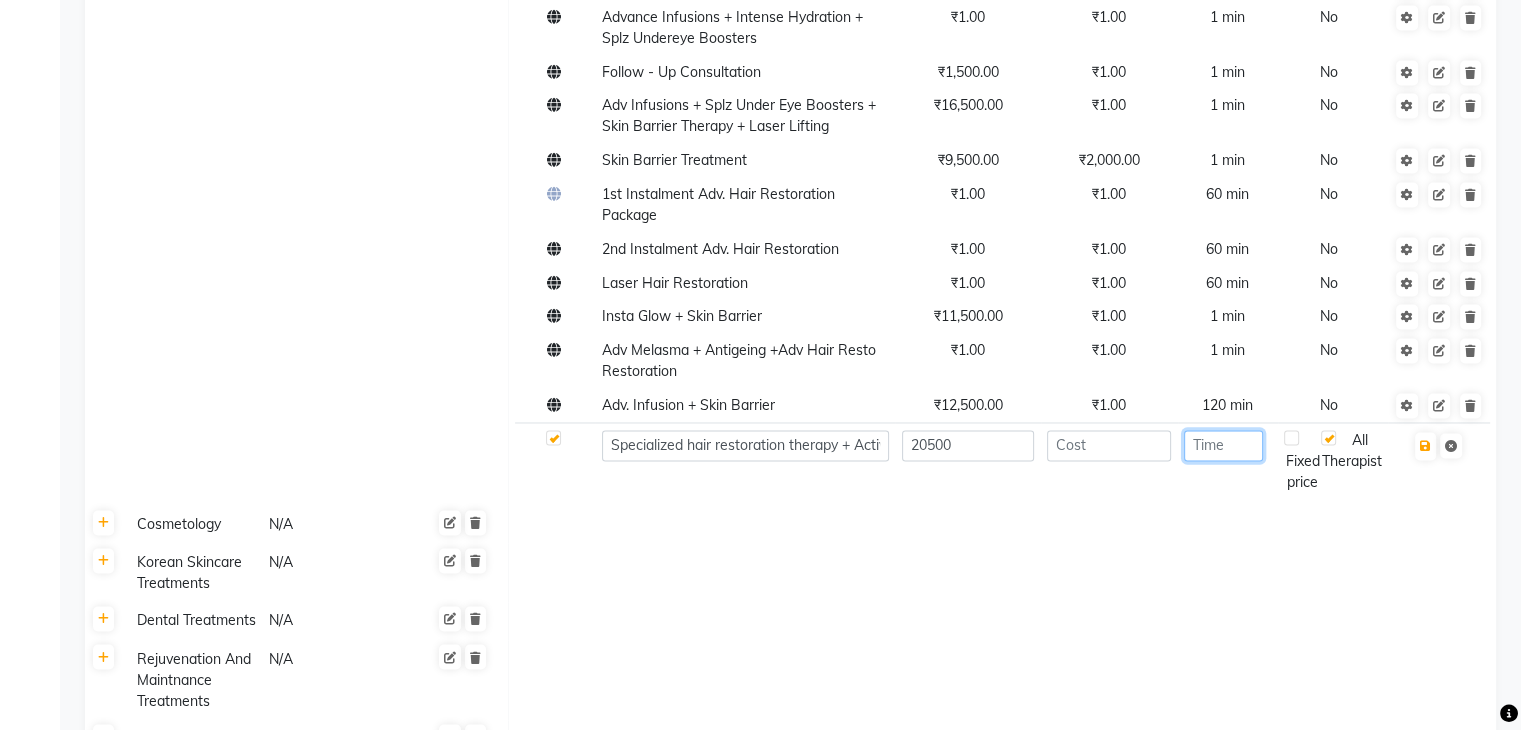 click 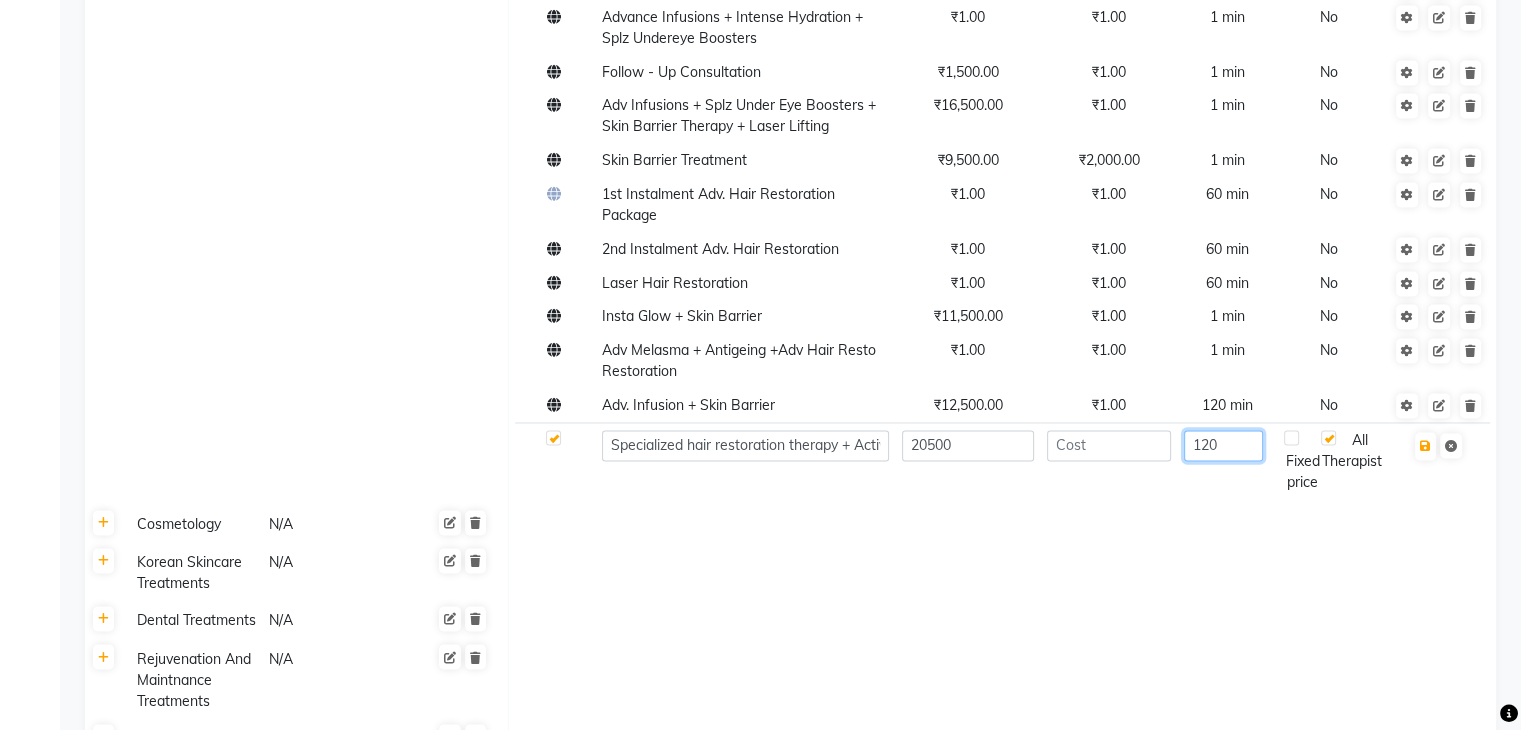 type on "120" 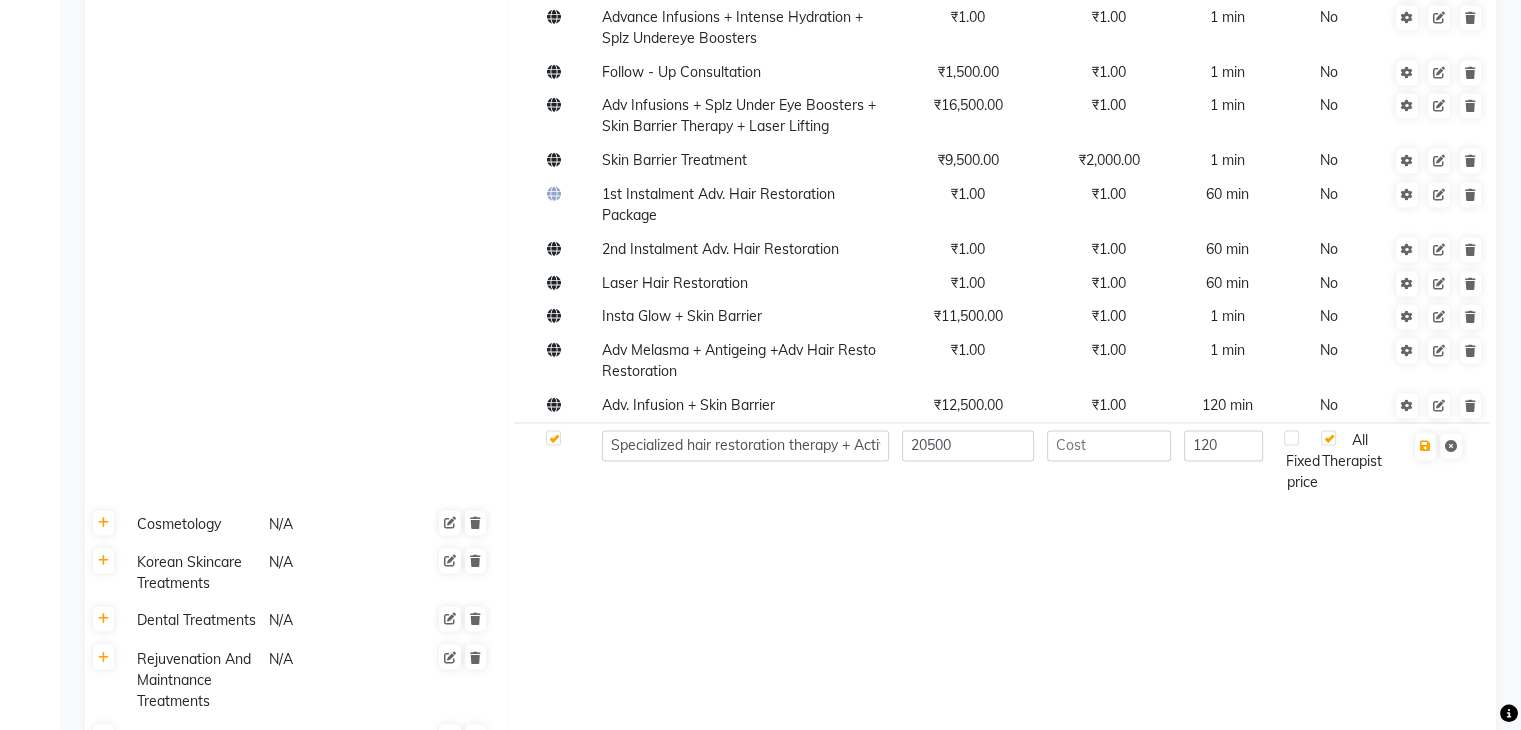 click 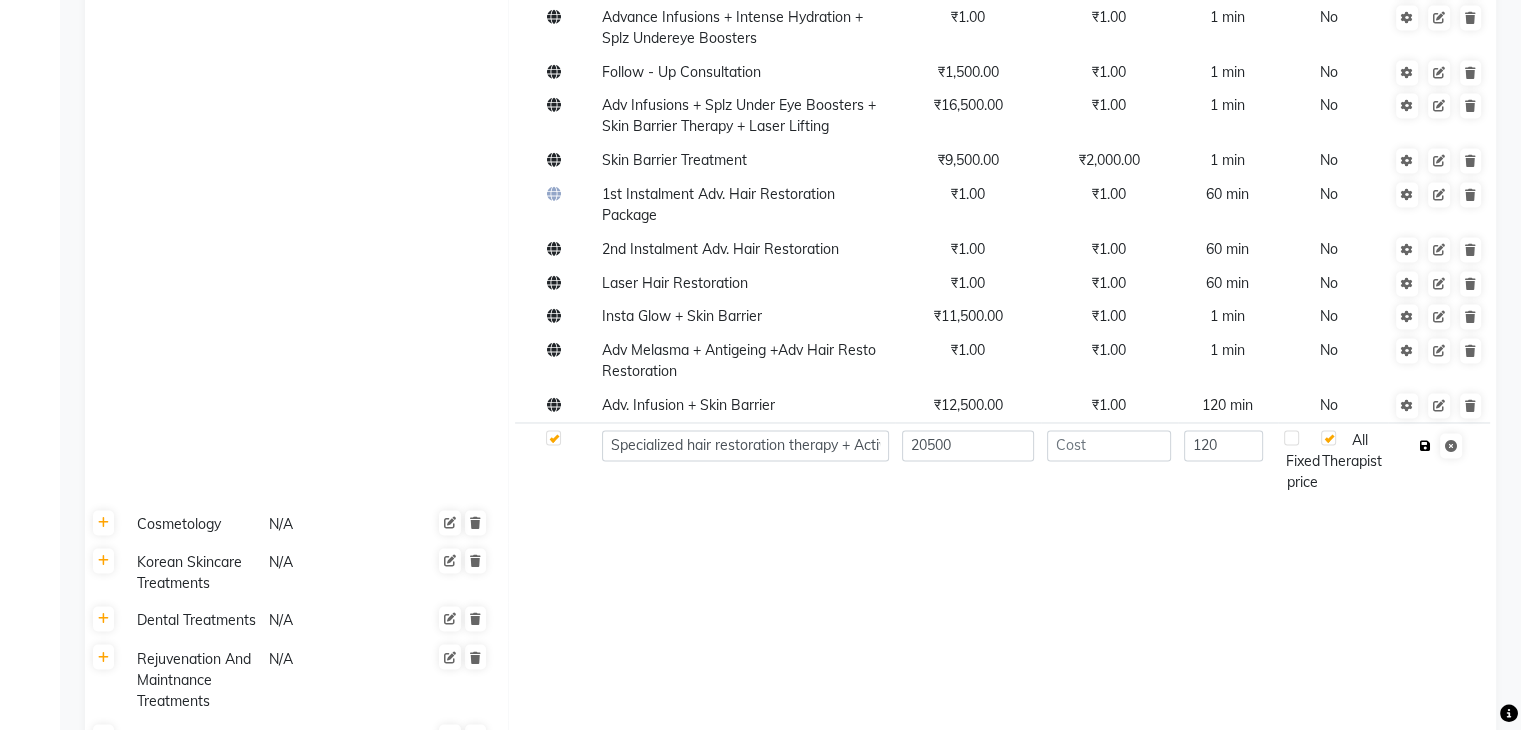 click at bounding box center (1425, 446) 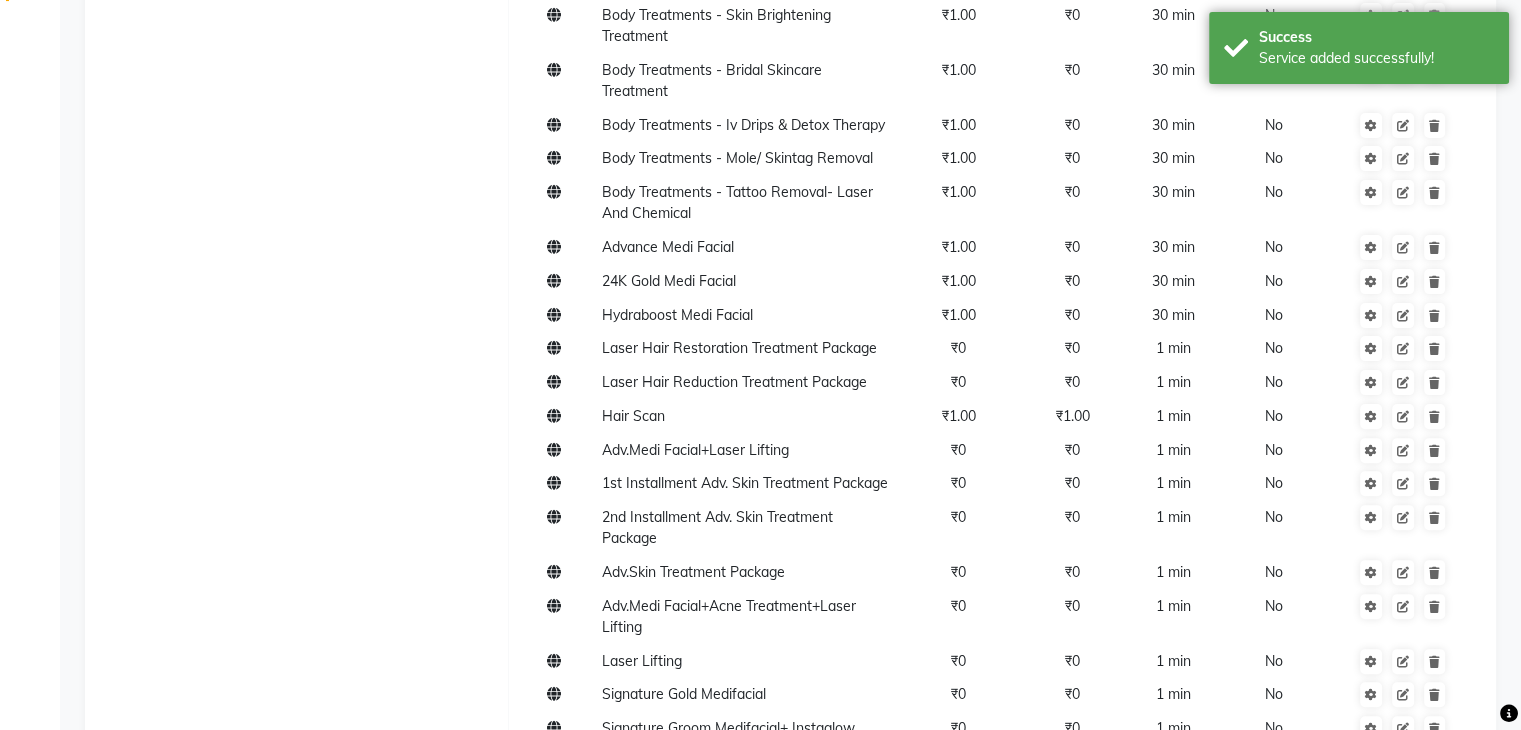 scroll, scrollTop: 0, scrollLeft: 0, axis: both 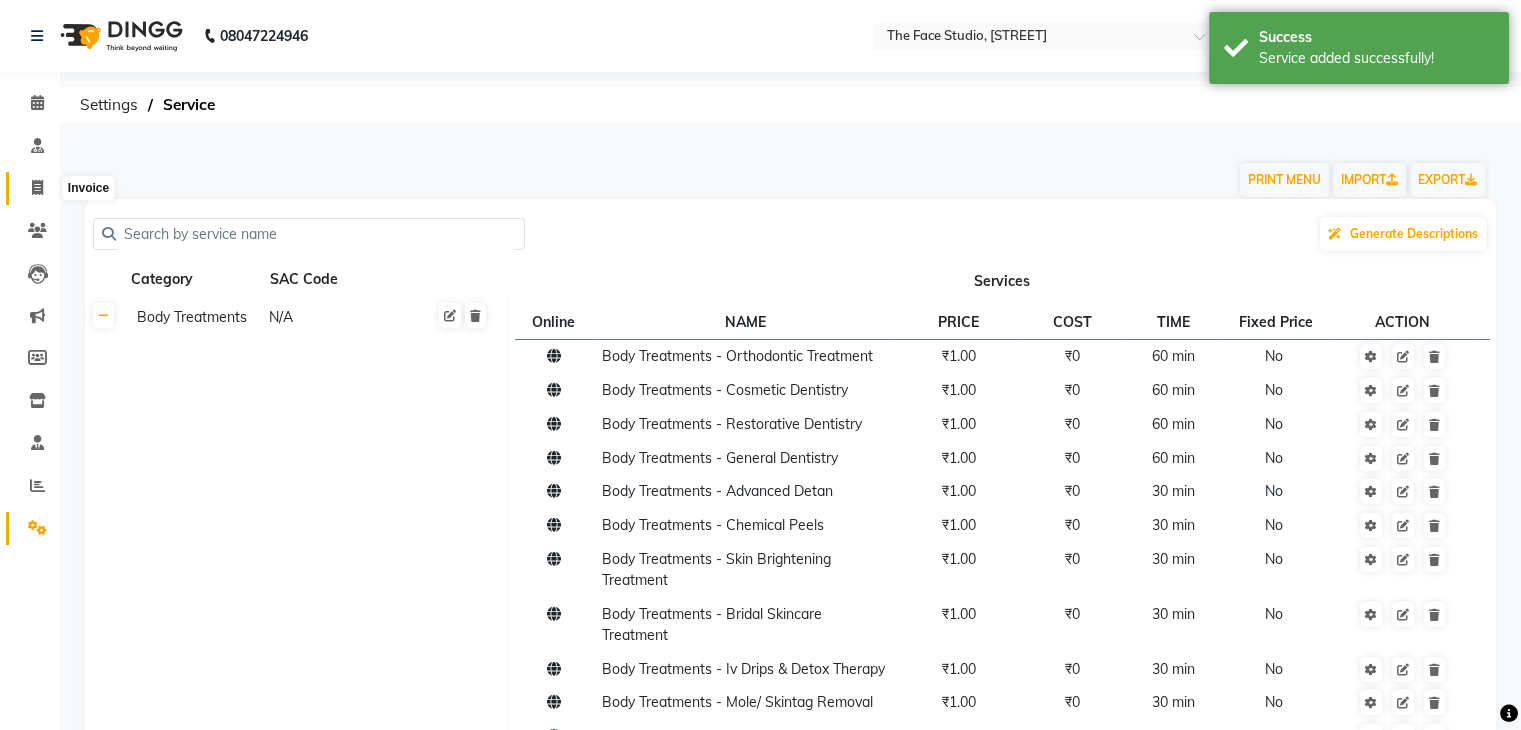 click 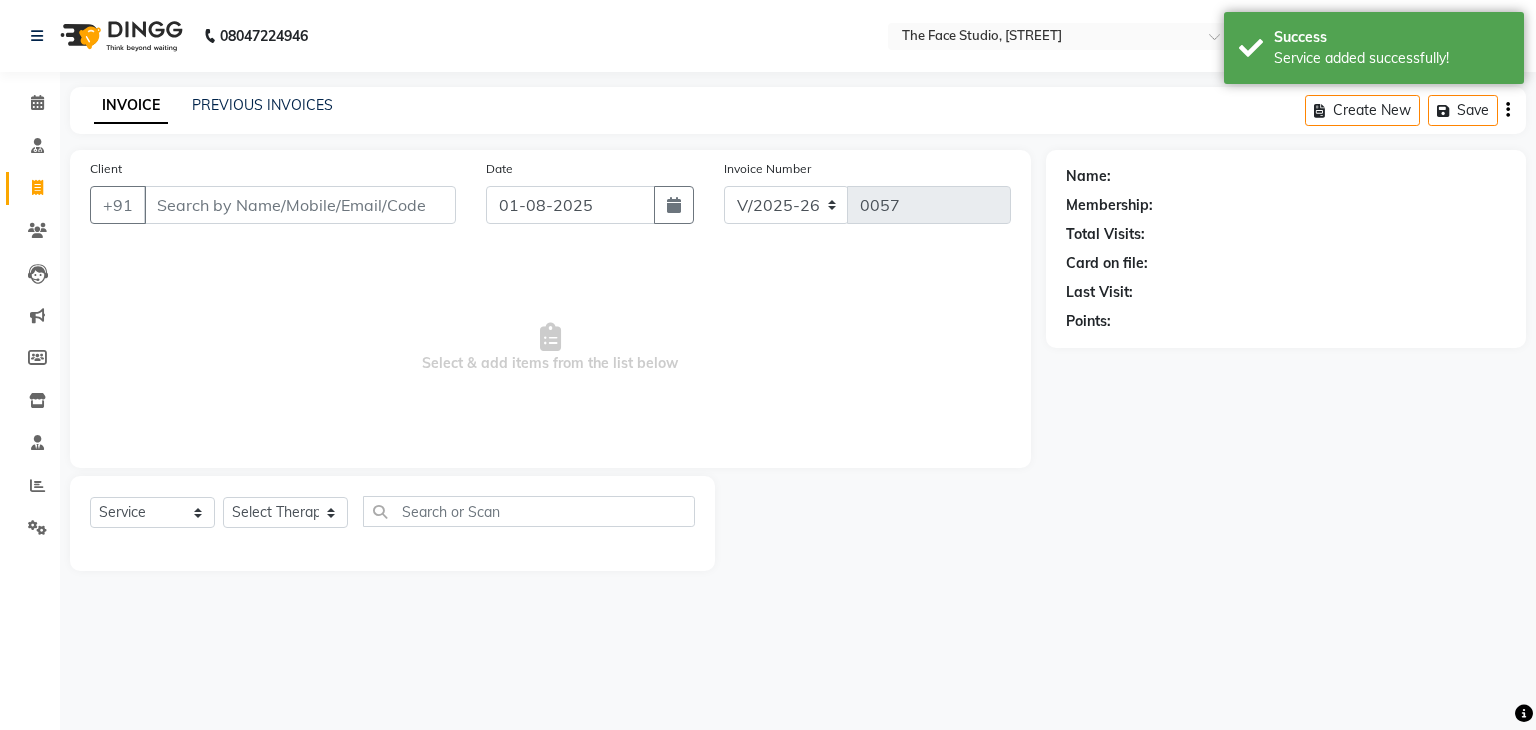 click on "Client" at bounding box center (300, 205) 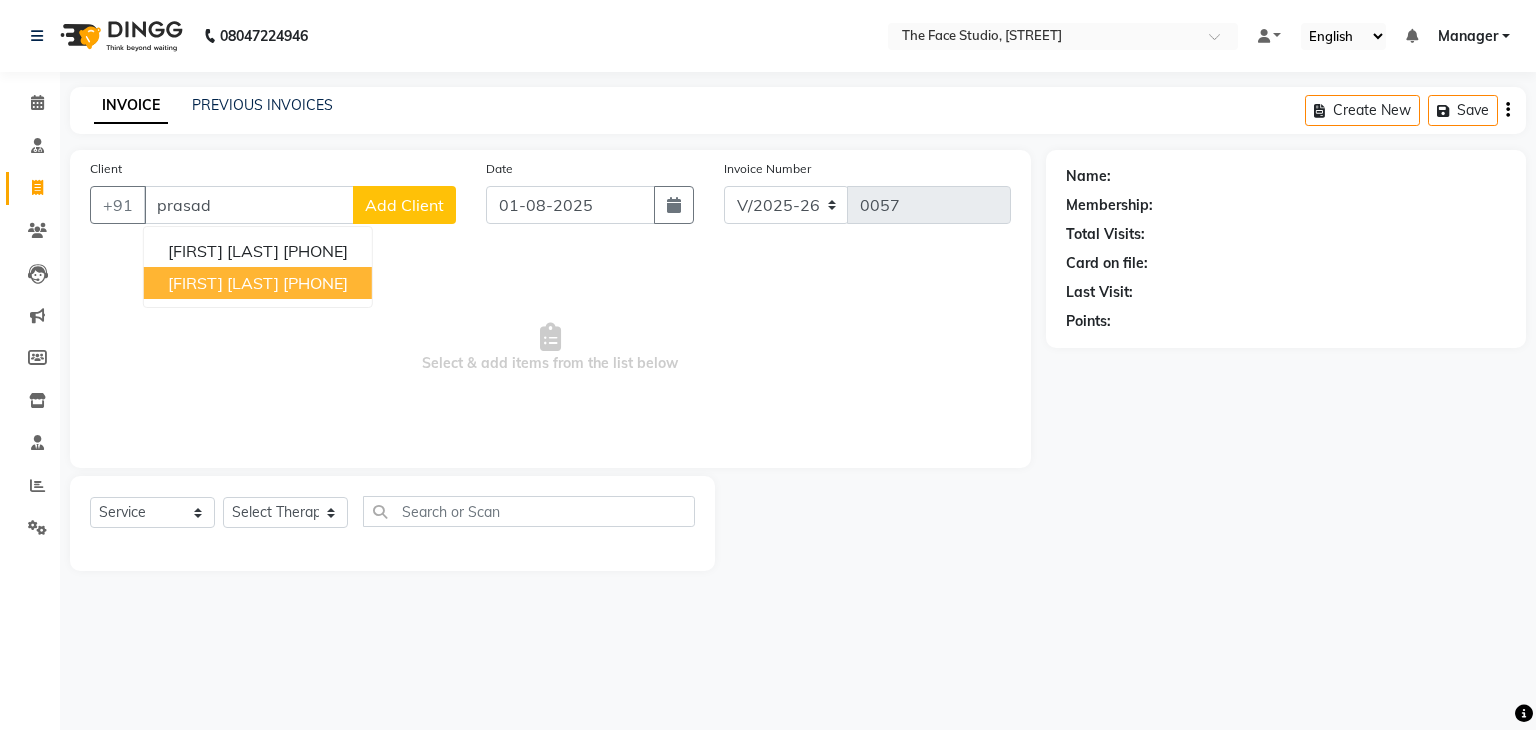 click on "[FIRST] [LAST] [PHONE]" at bounding box center (258, 283) 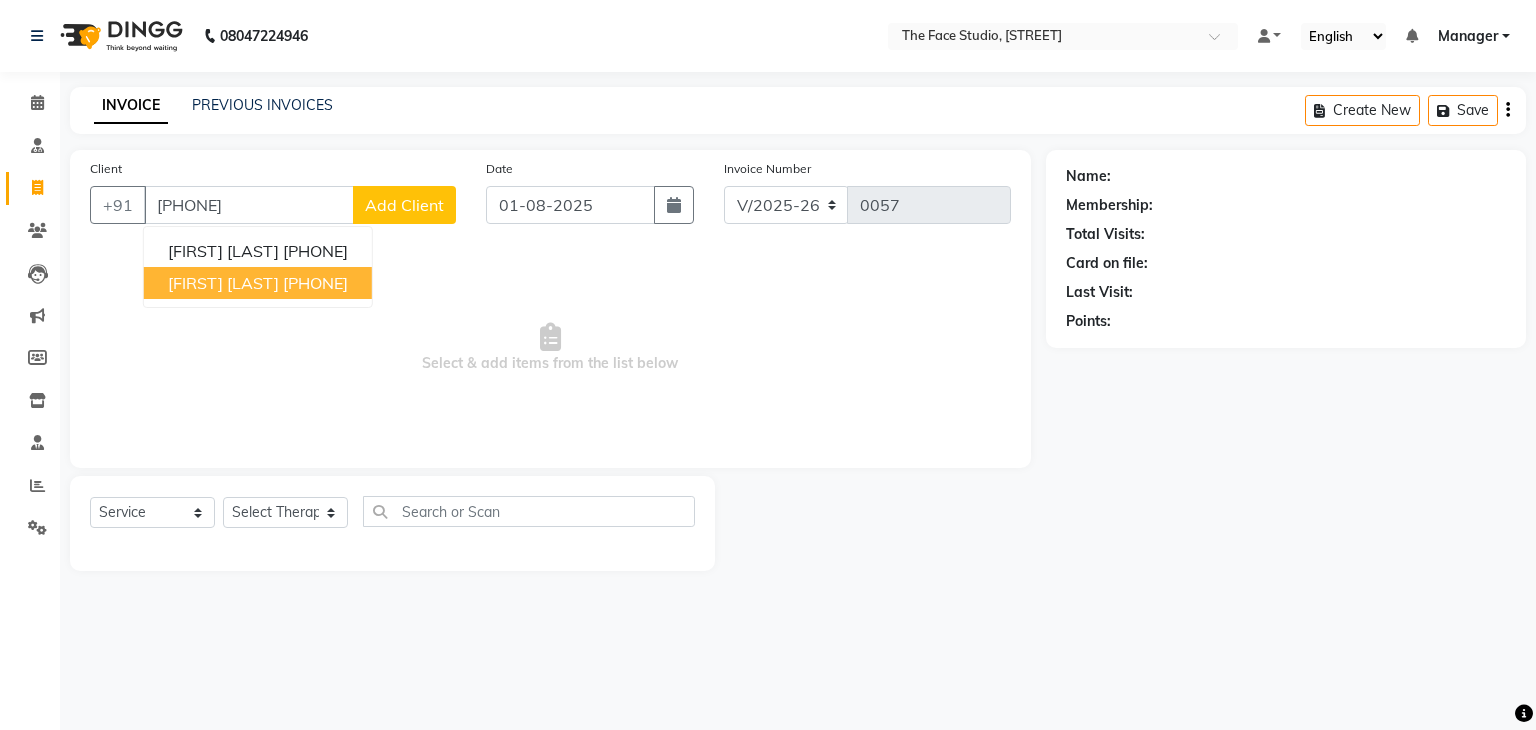 type on "[PHONE]" 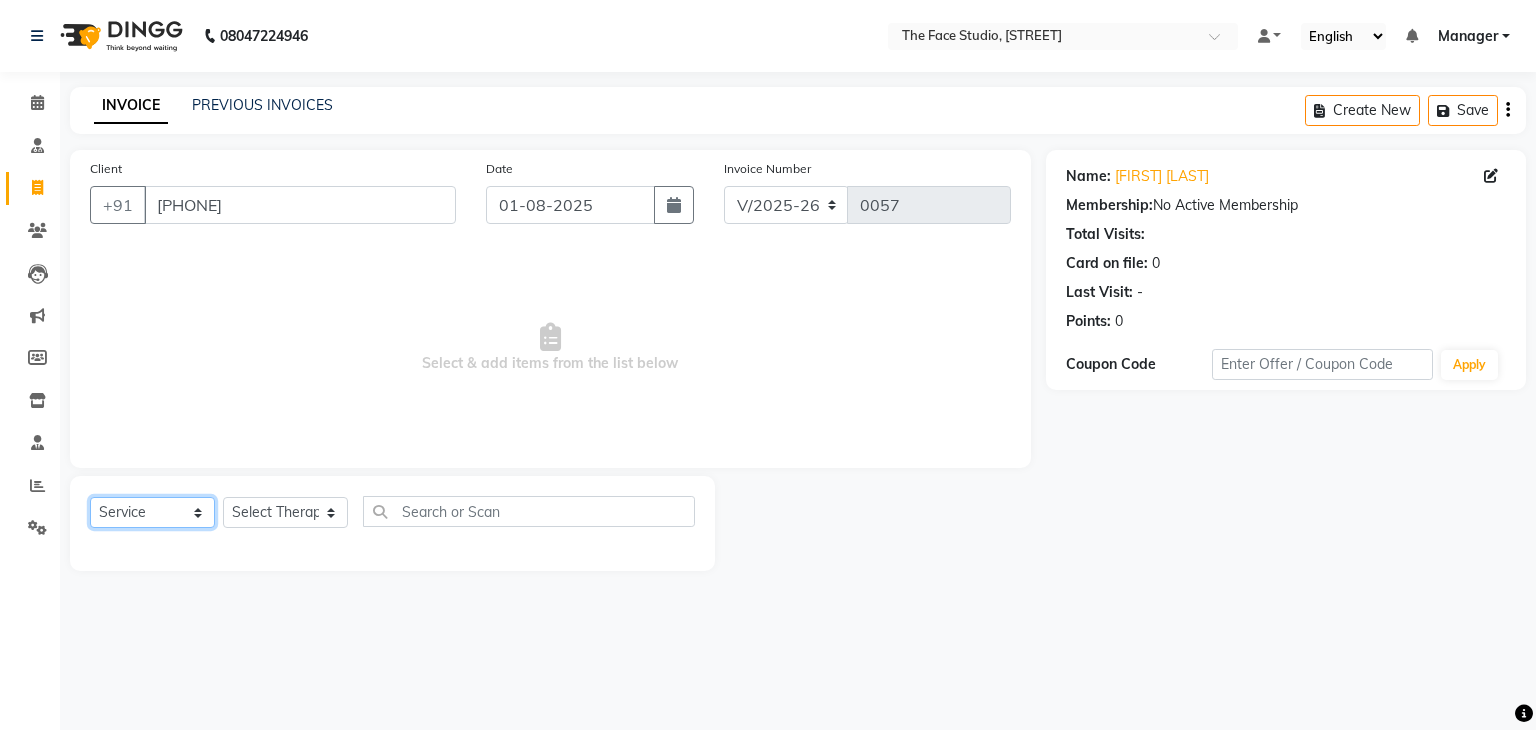 click on "Select  Service  Product  Membership  Package Voucher Prepaid Gift Card" 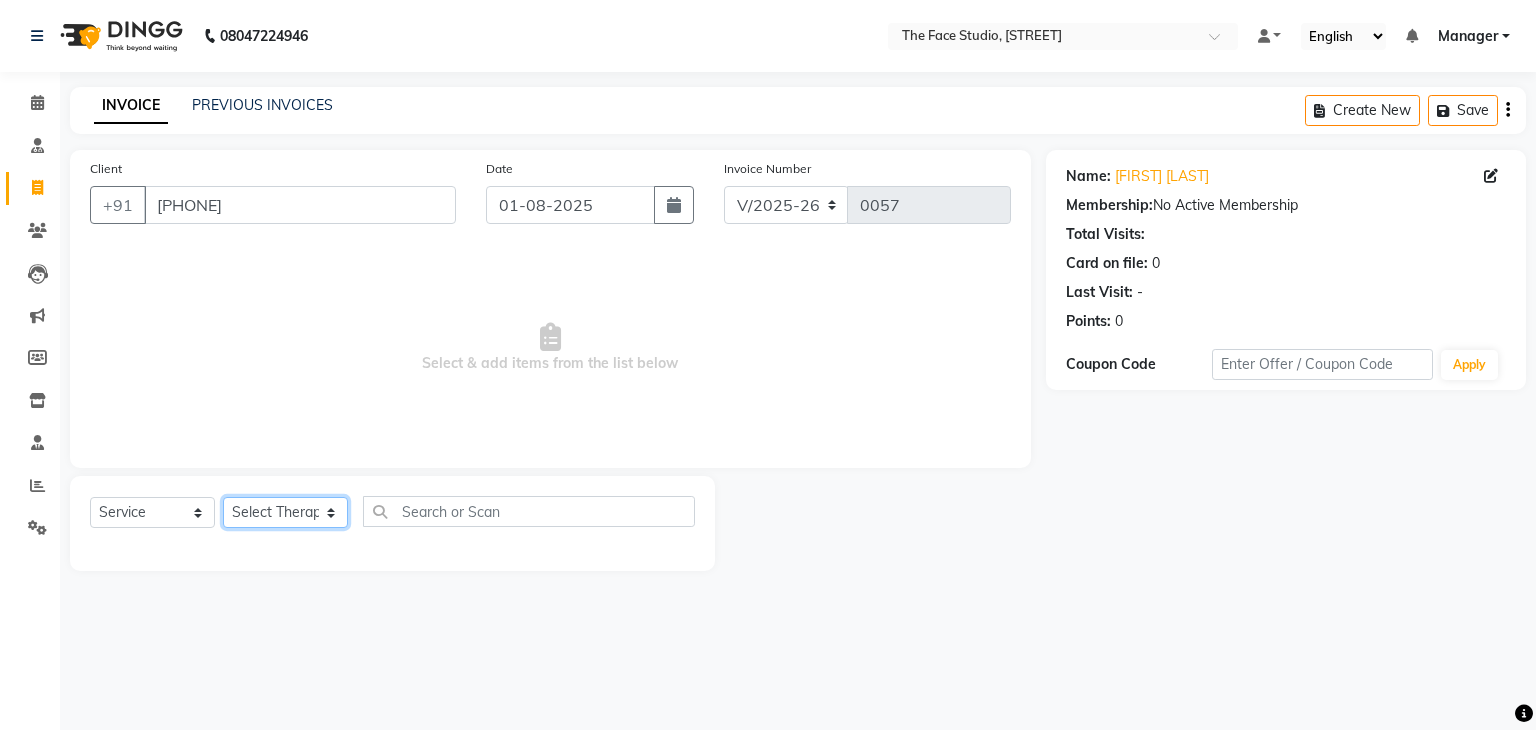 click on "Select Therapist Dr [LAST] [LAST] Dr. [LAST] [LAST] [LAST] [LAST] [FIRST] [LAST]" 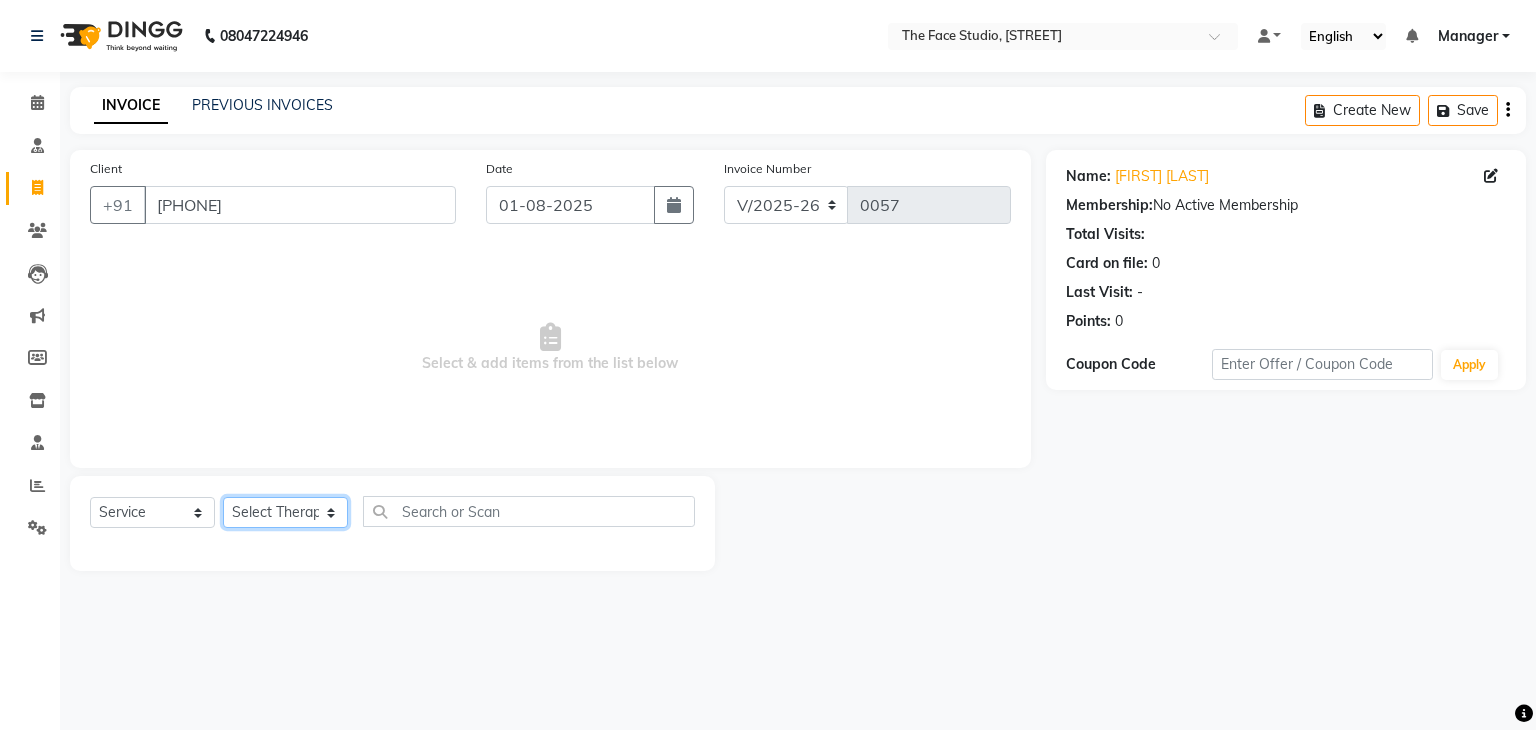 select on "13491" 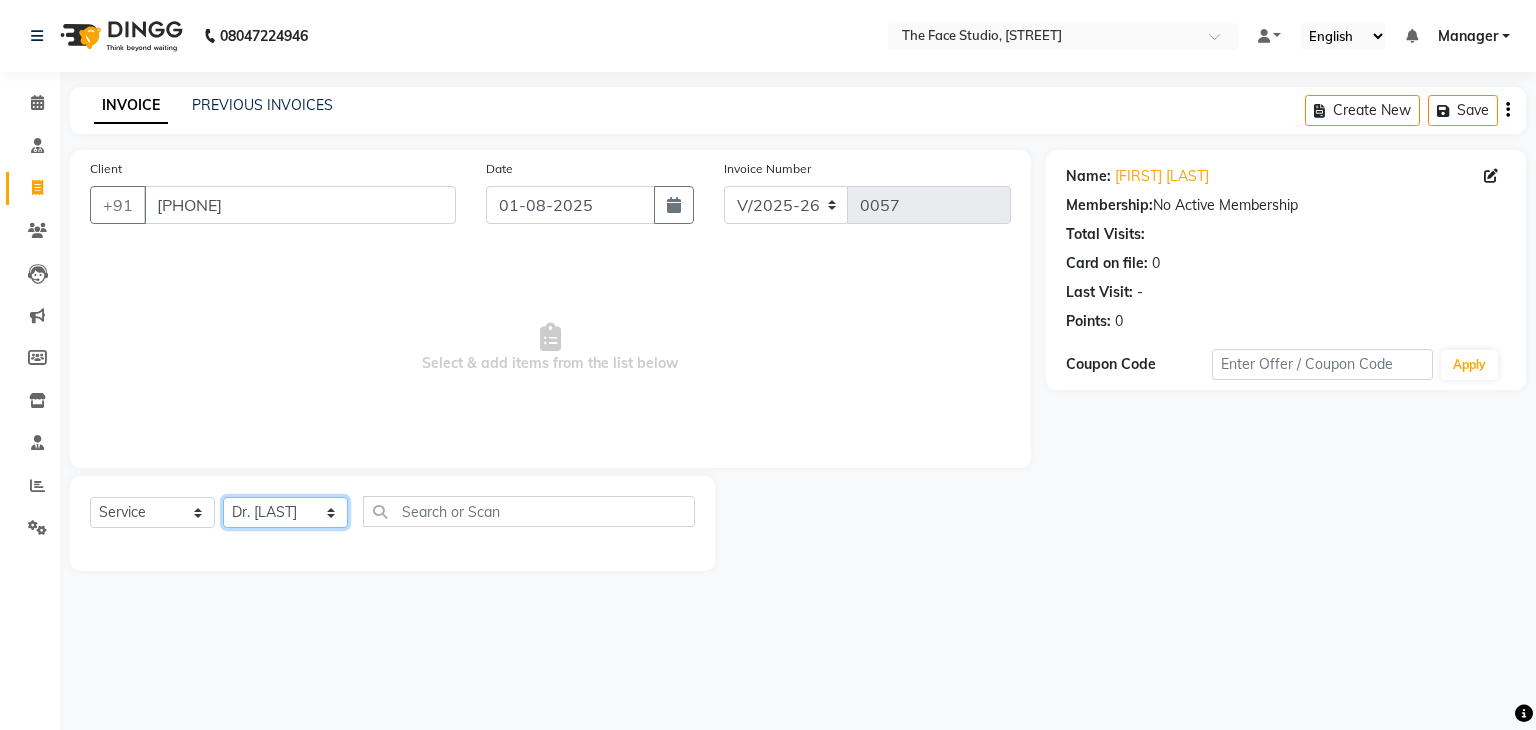 click on "Select Therapist Dr [LAST] [LAST] Dr. [LAST] [LAST] [LAST] [LAST] [FIRST] [LAST]" 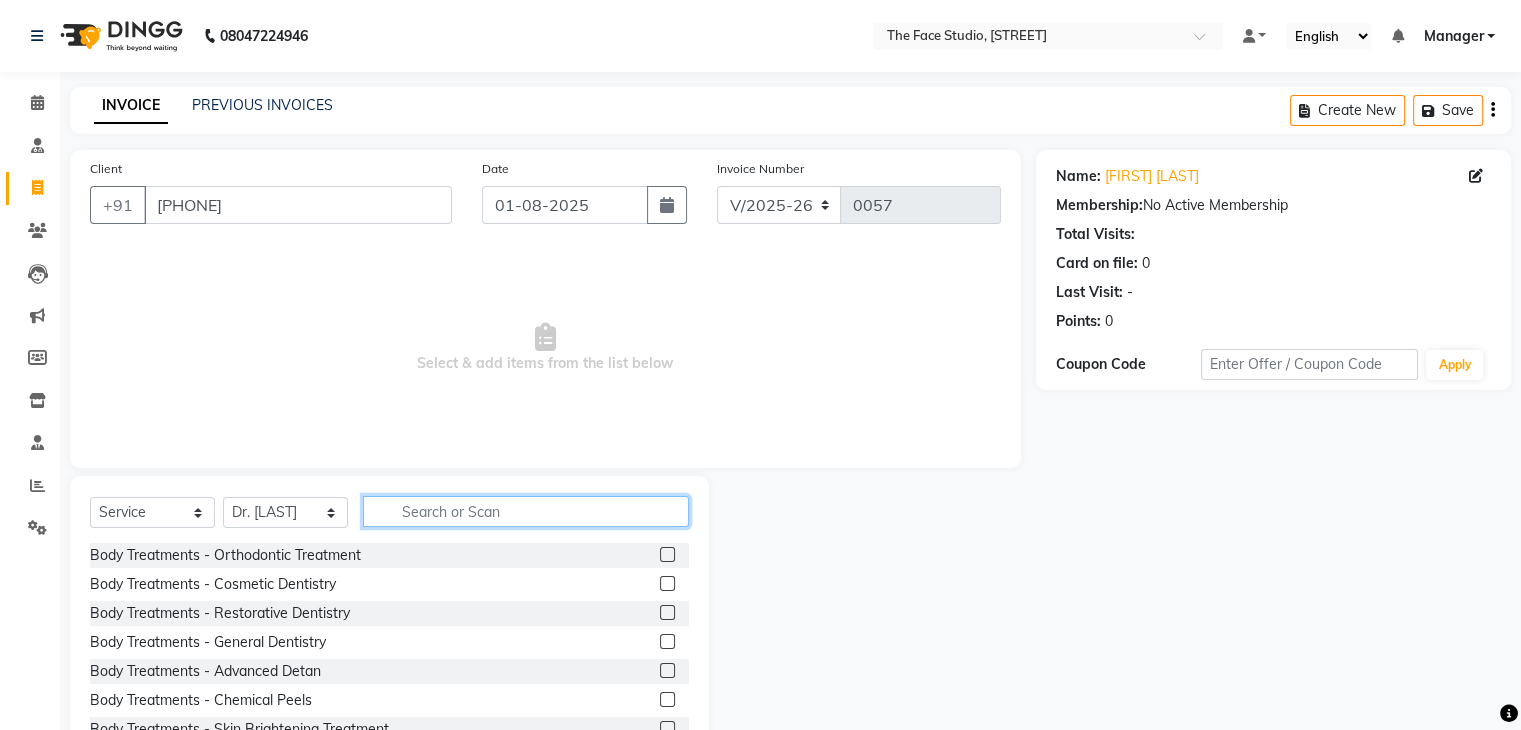 click 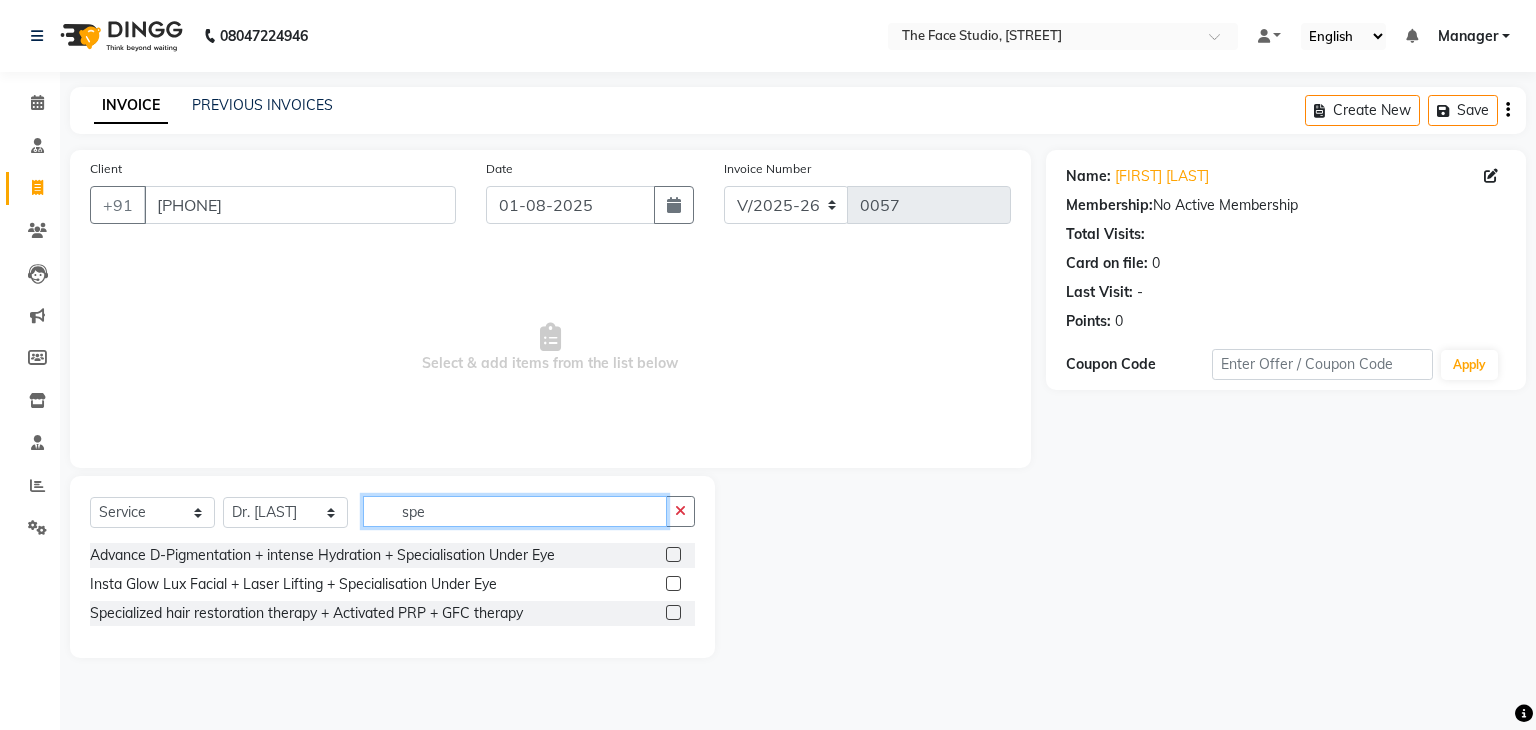 type on "spe" 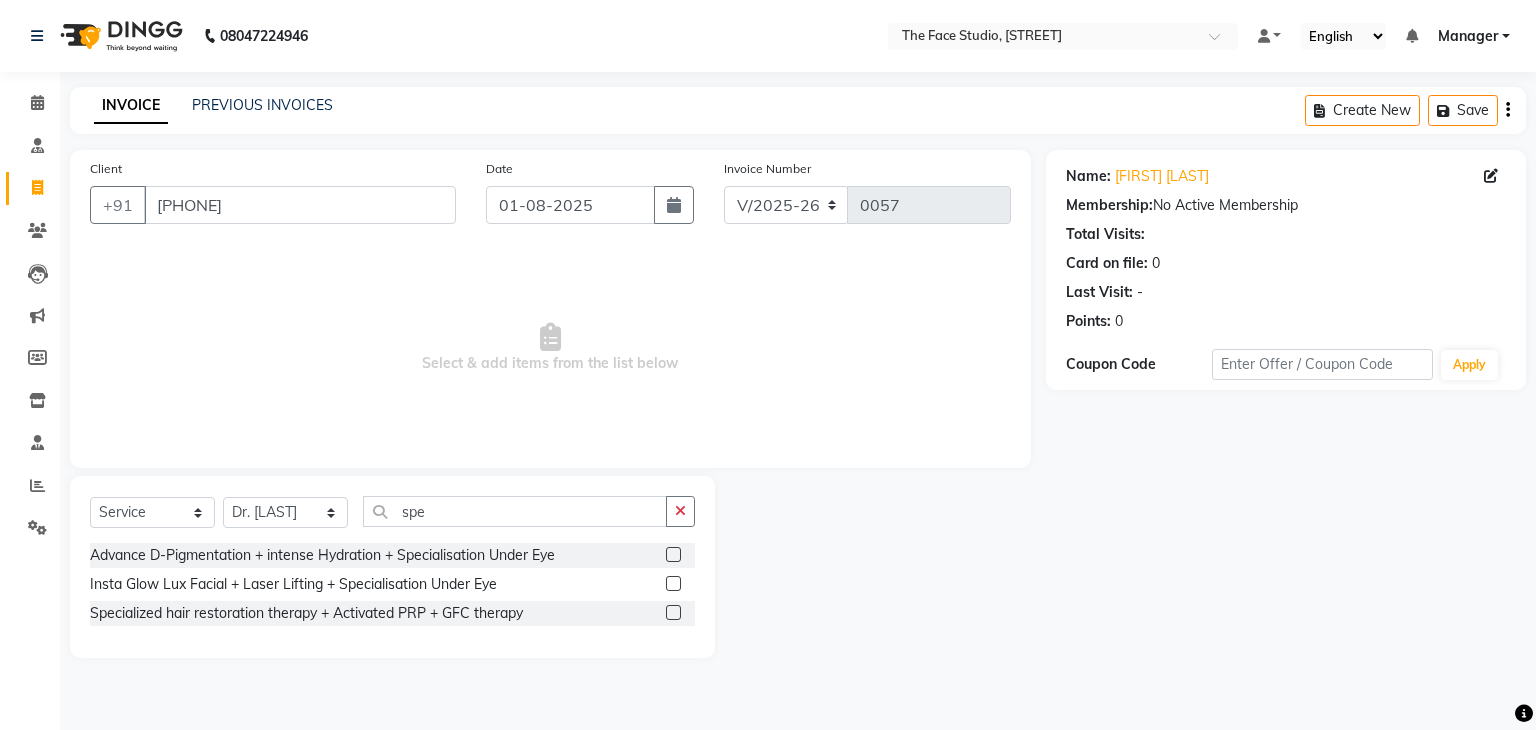 click 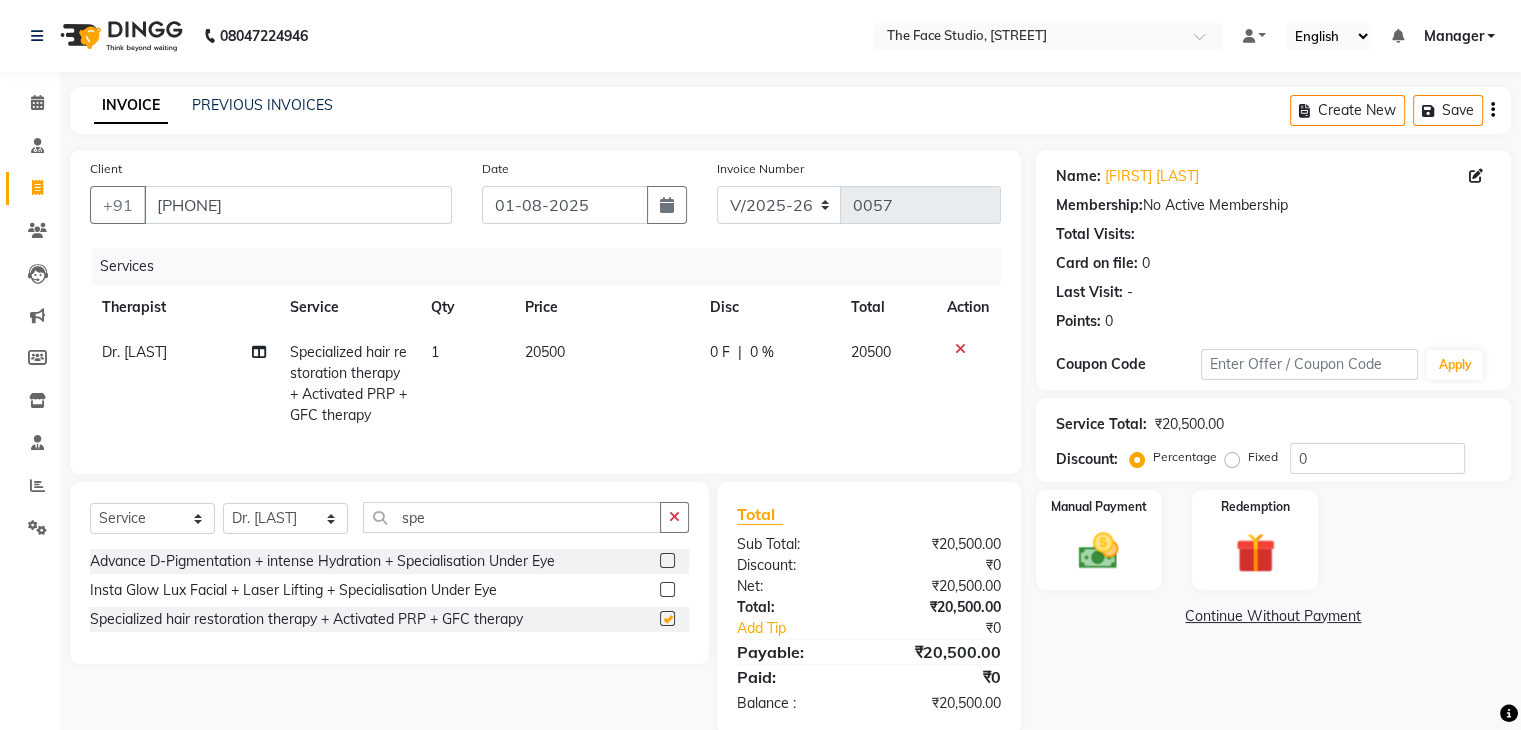 checkbox on "false" 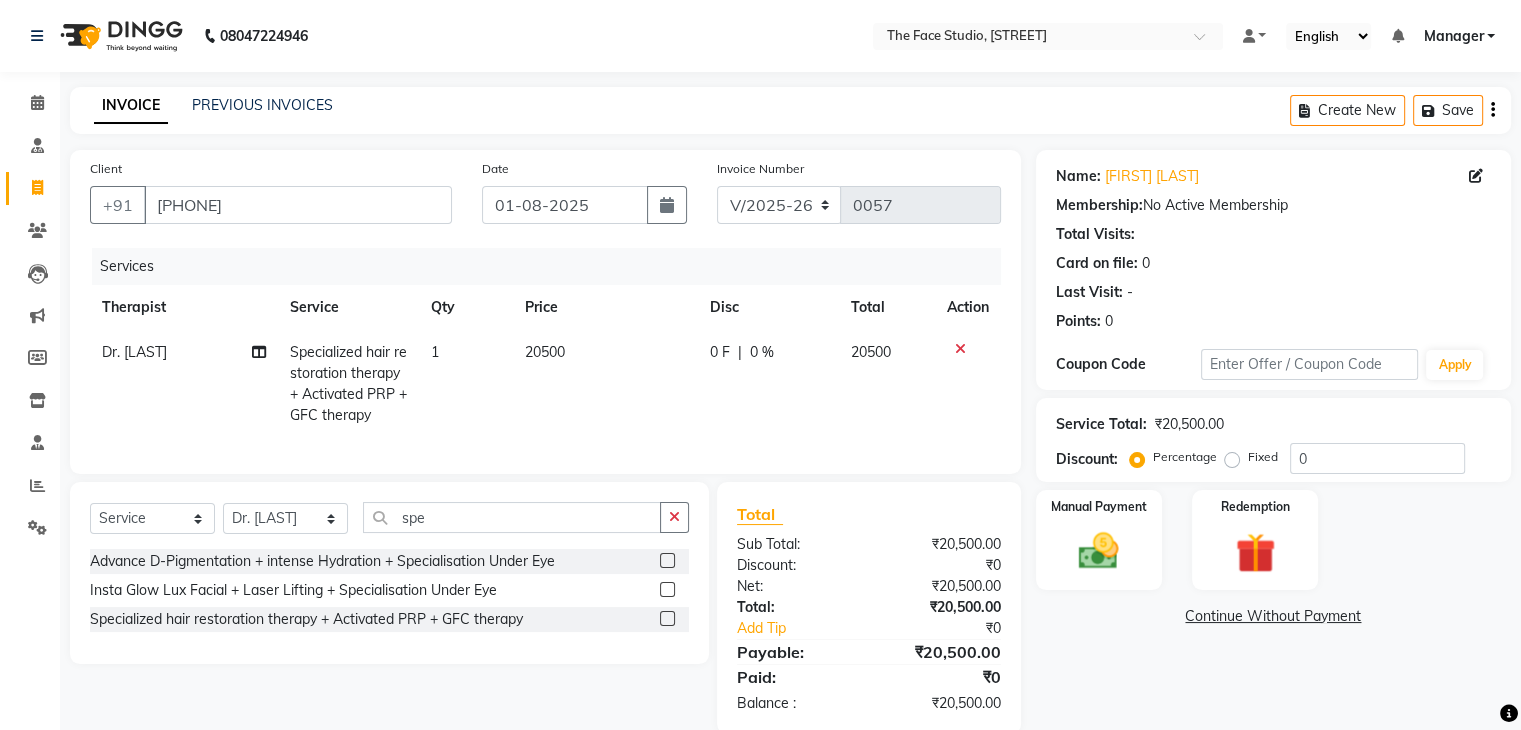click on "0 F" 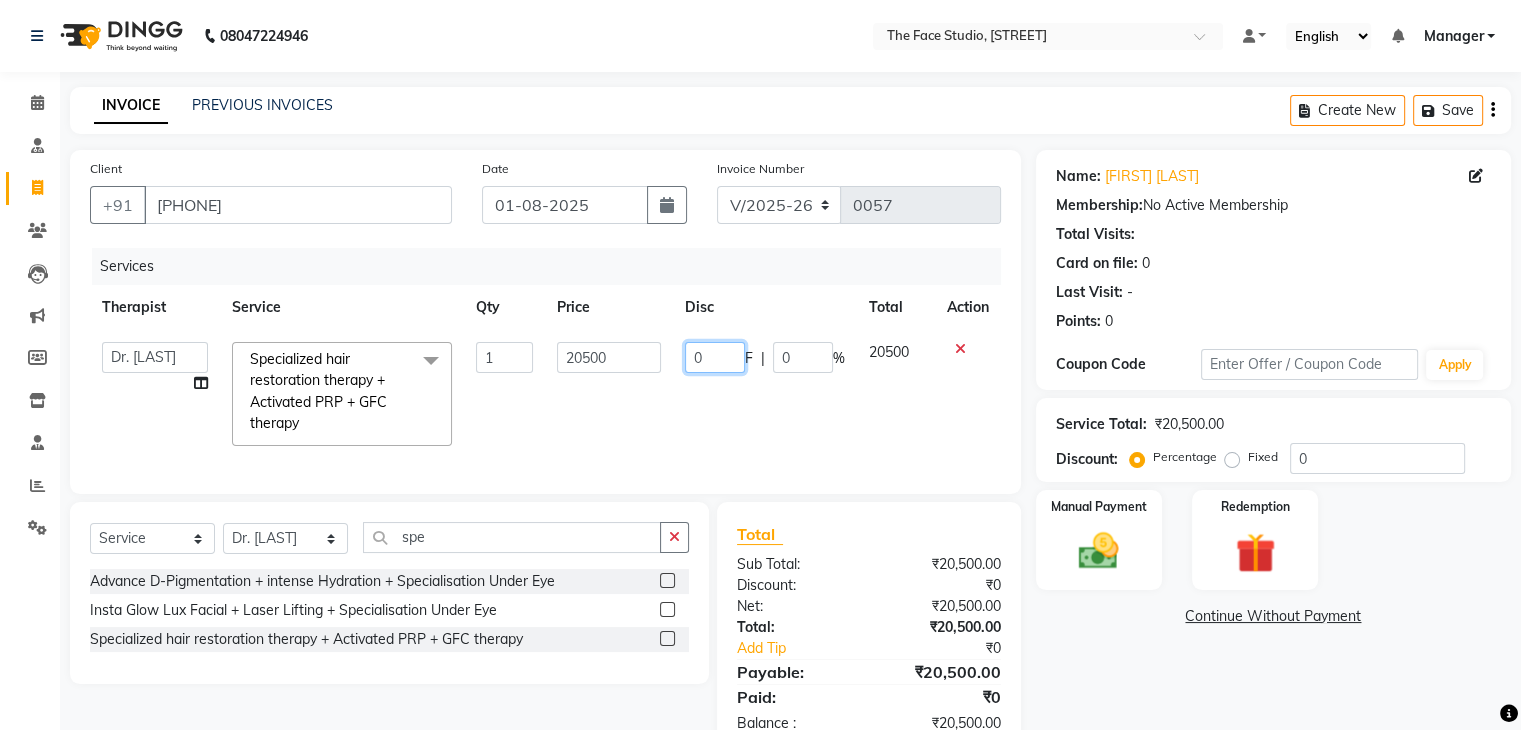 click on "0" 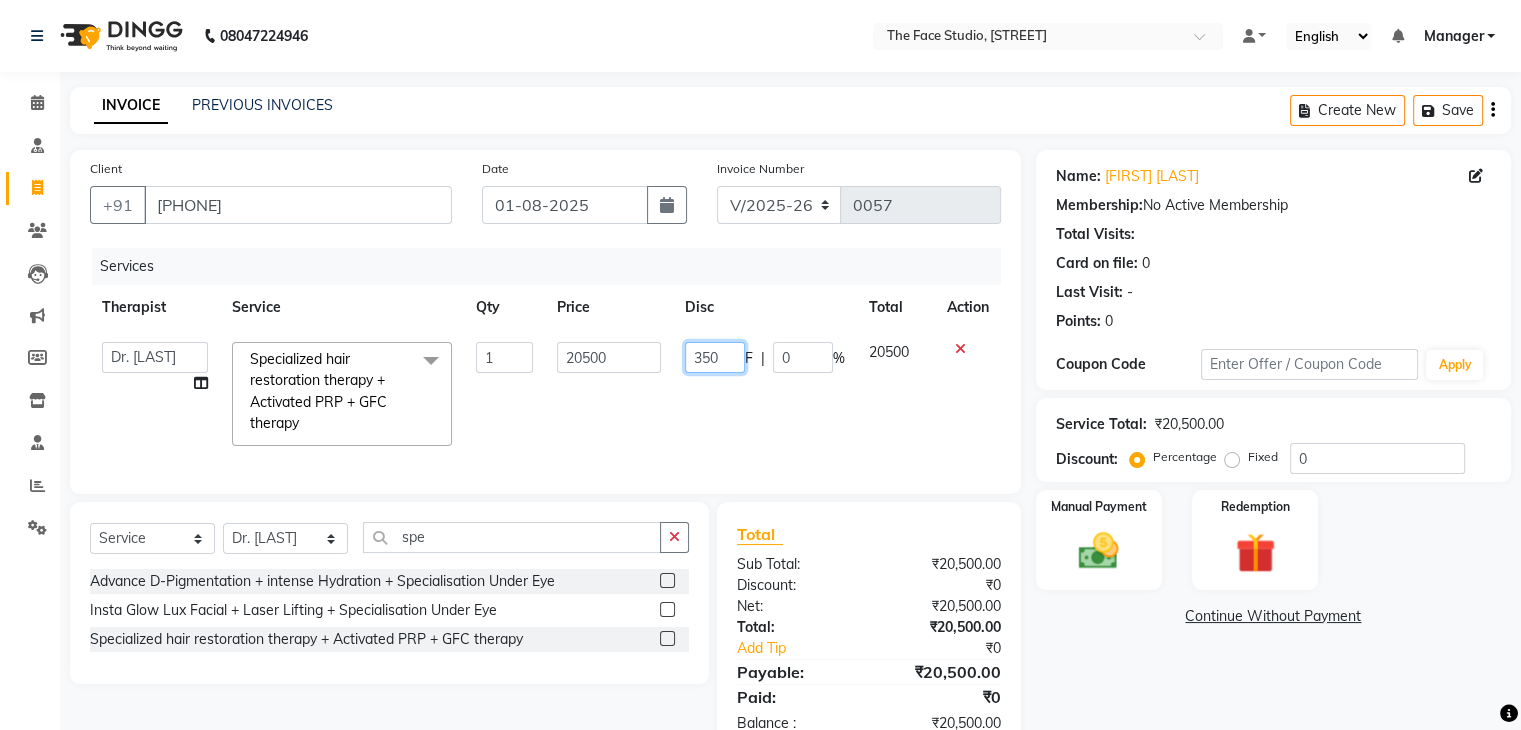 type on "3500" 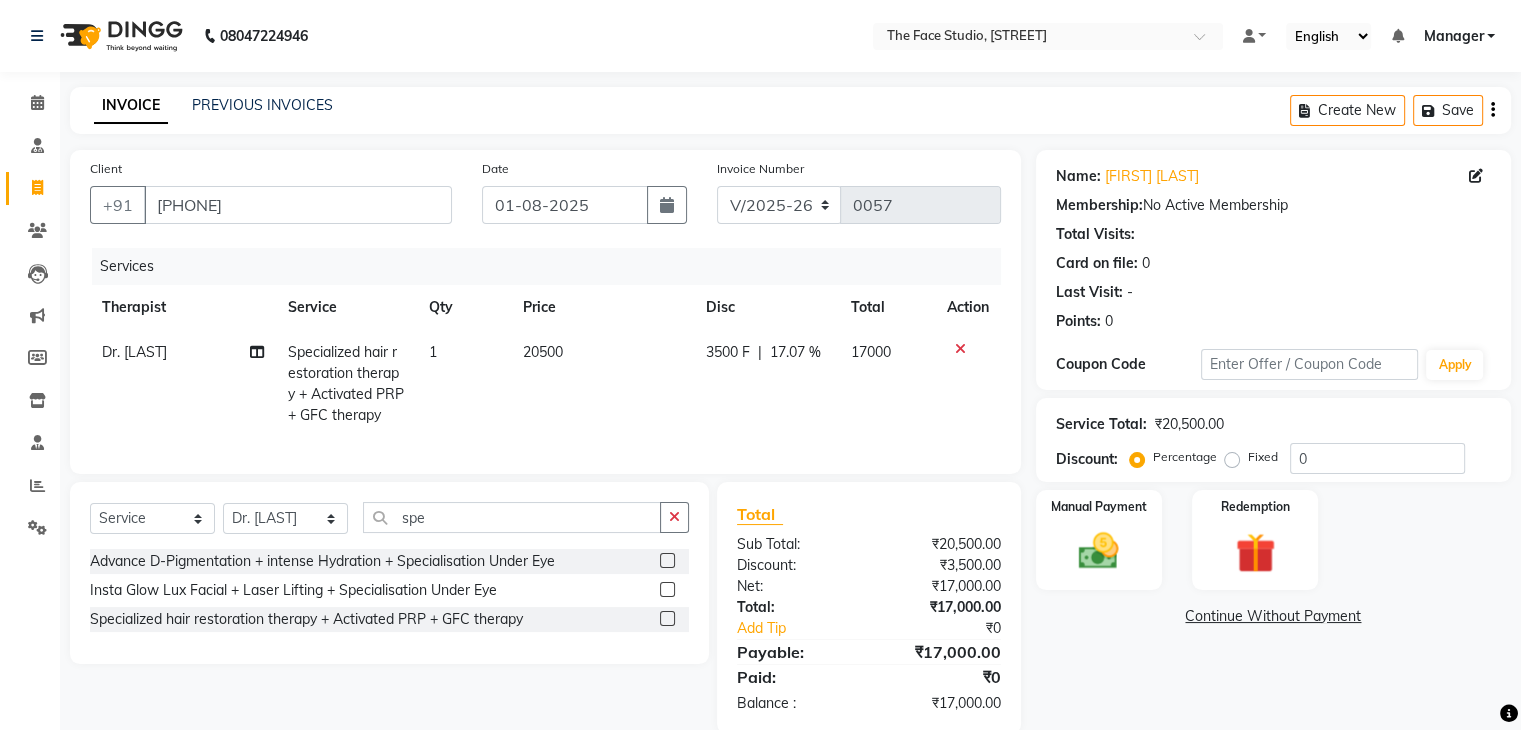 click on "3500 F | 17.07 %" 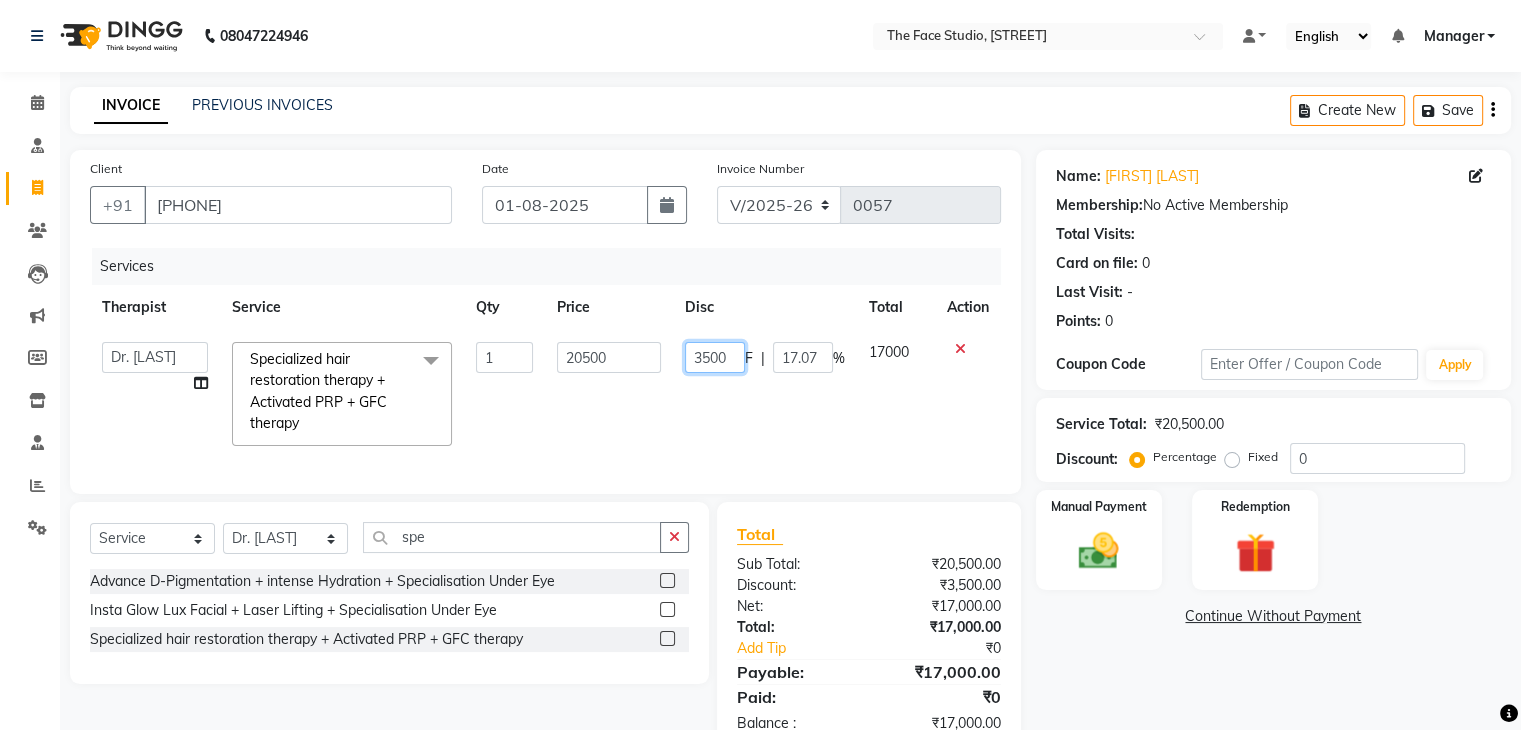 click on "3500" 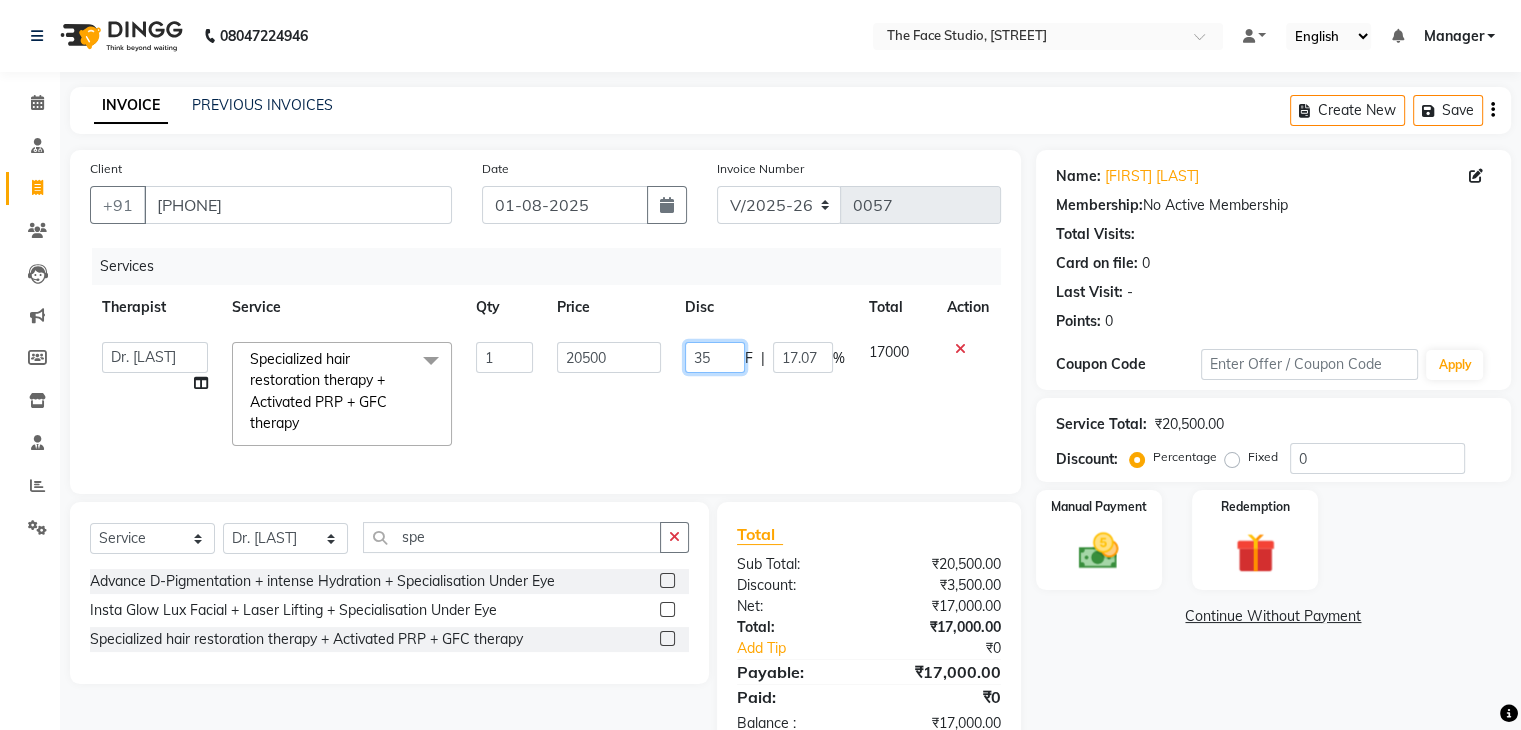 type on "3" 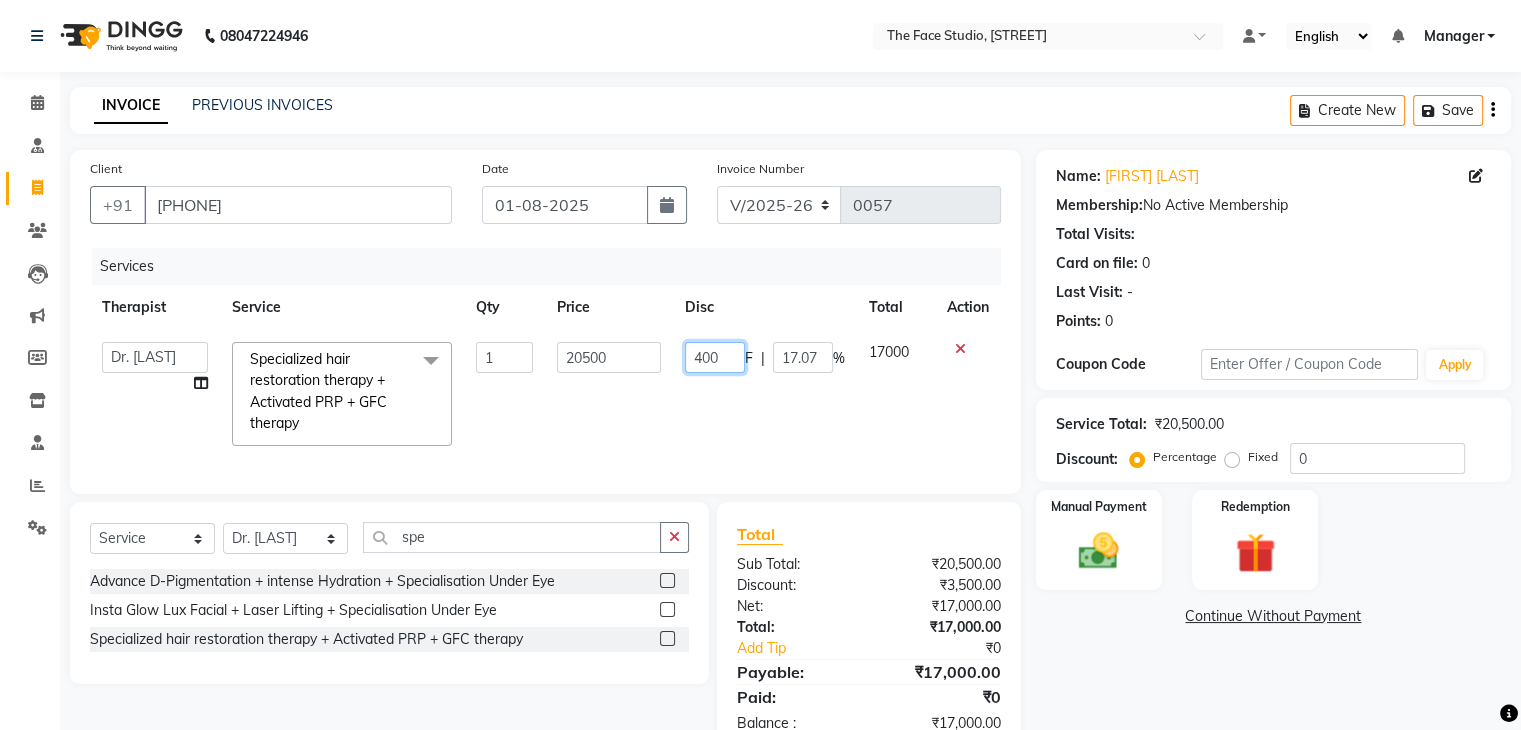 type on "4000" 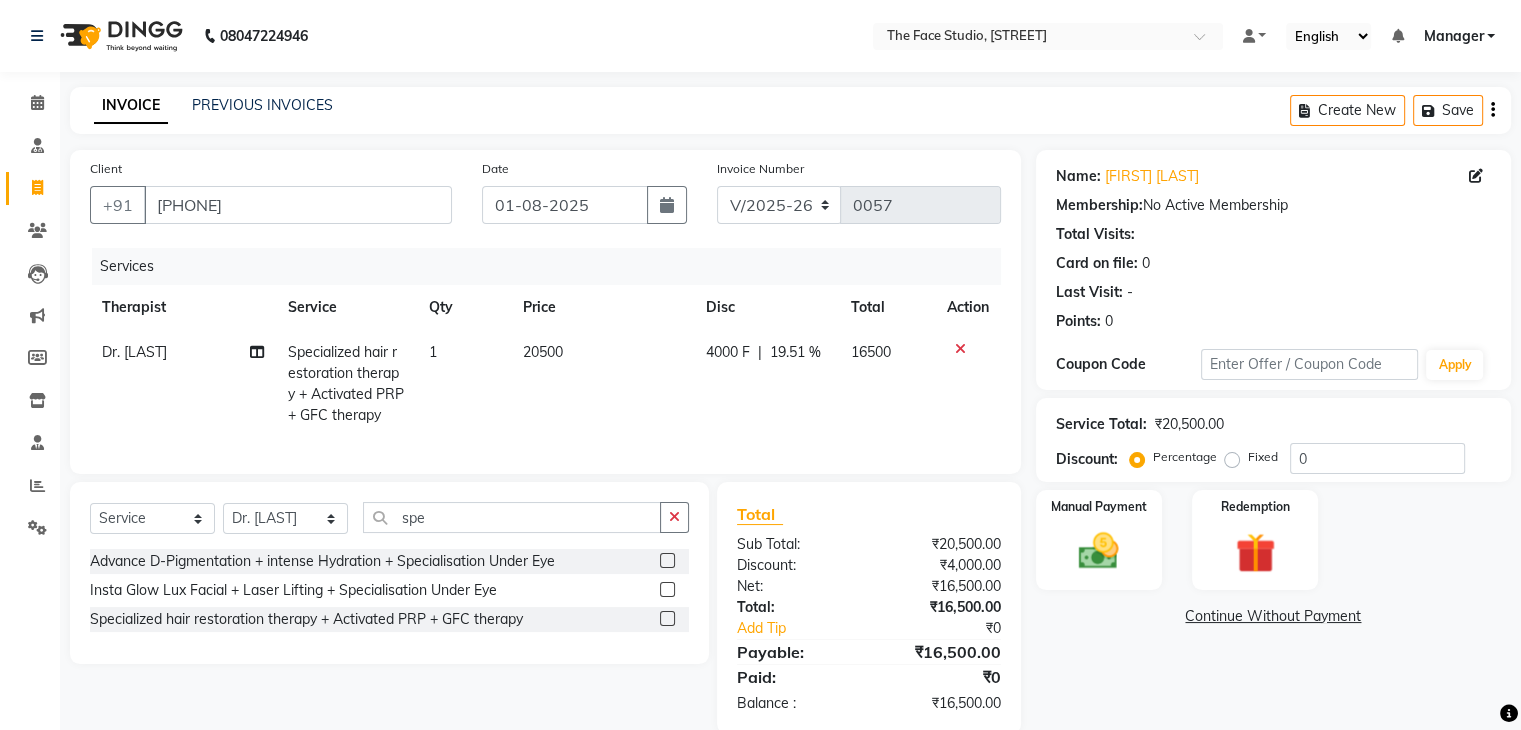 click on "4000 F | 19.51 %" 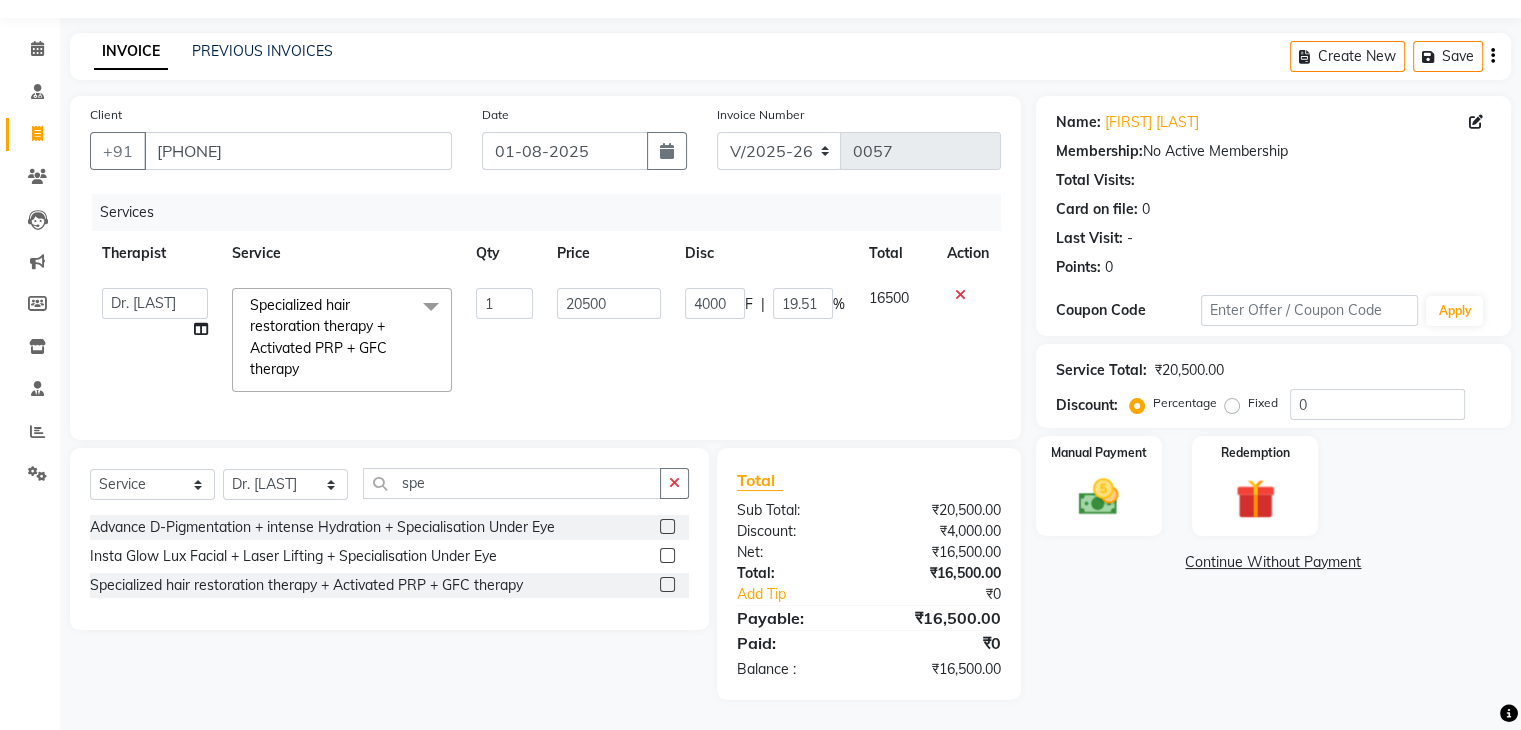 scroll, scrollTop: 69, scrollLeft: 0, axis: vertical 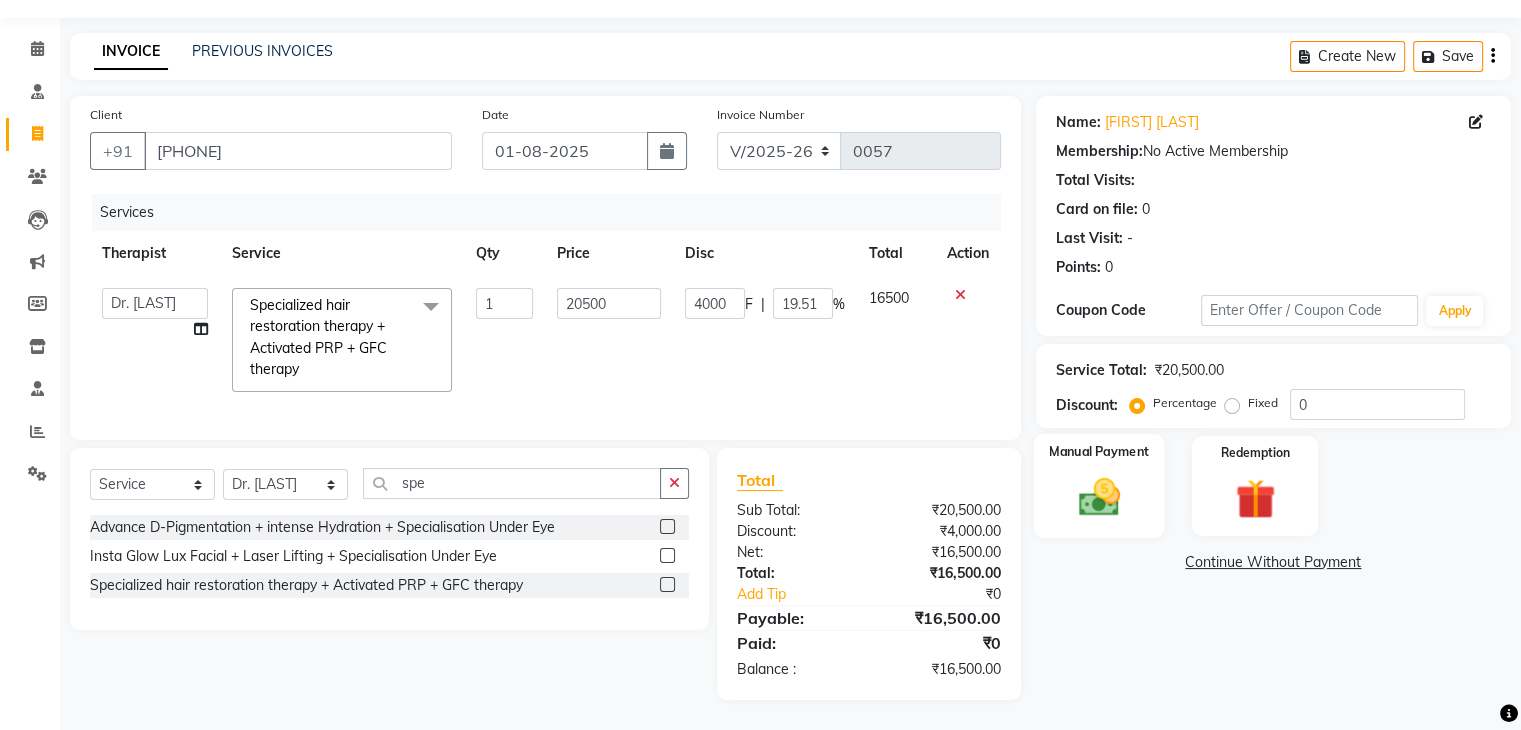 click 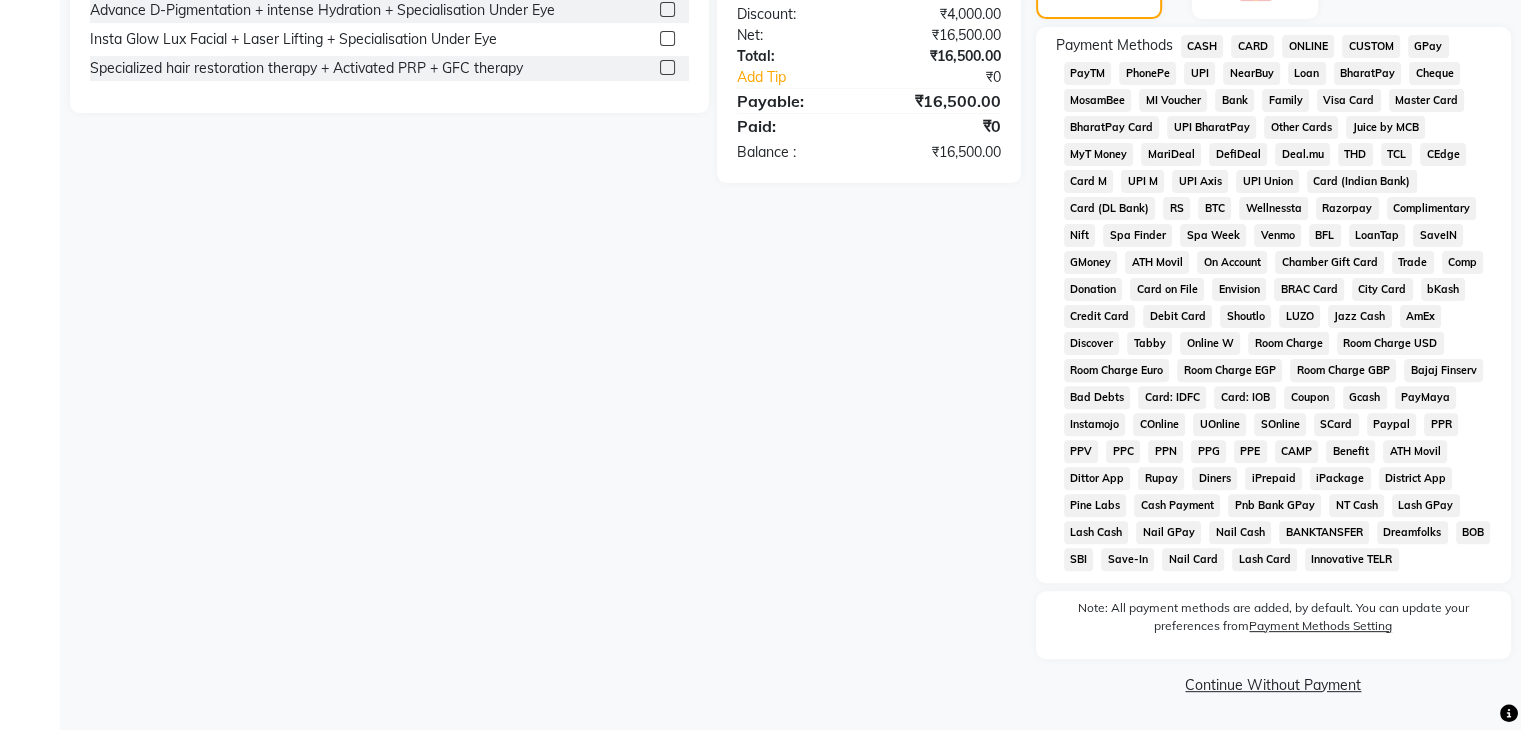 scroll, scrollTop: 585, scrollLeft: 0, axis: vertical 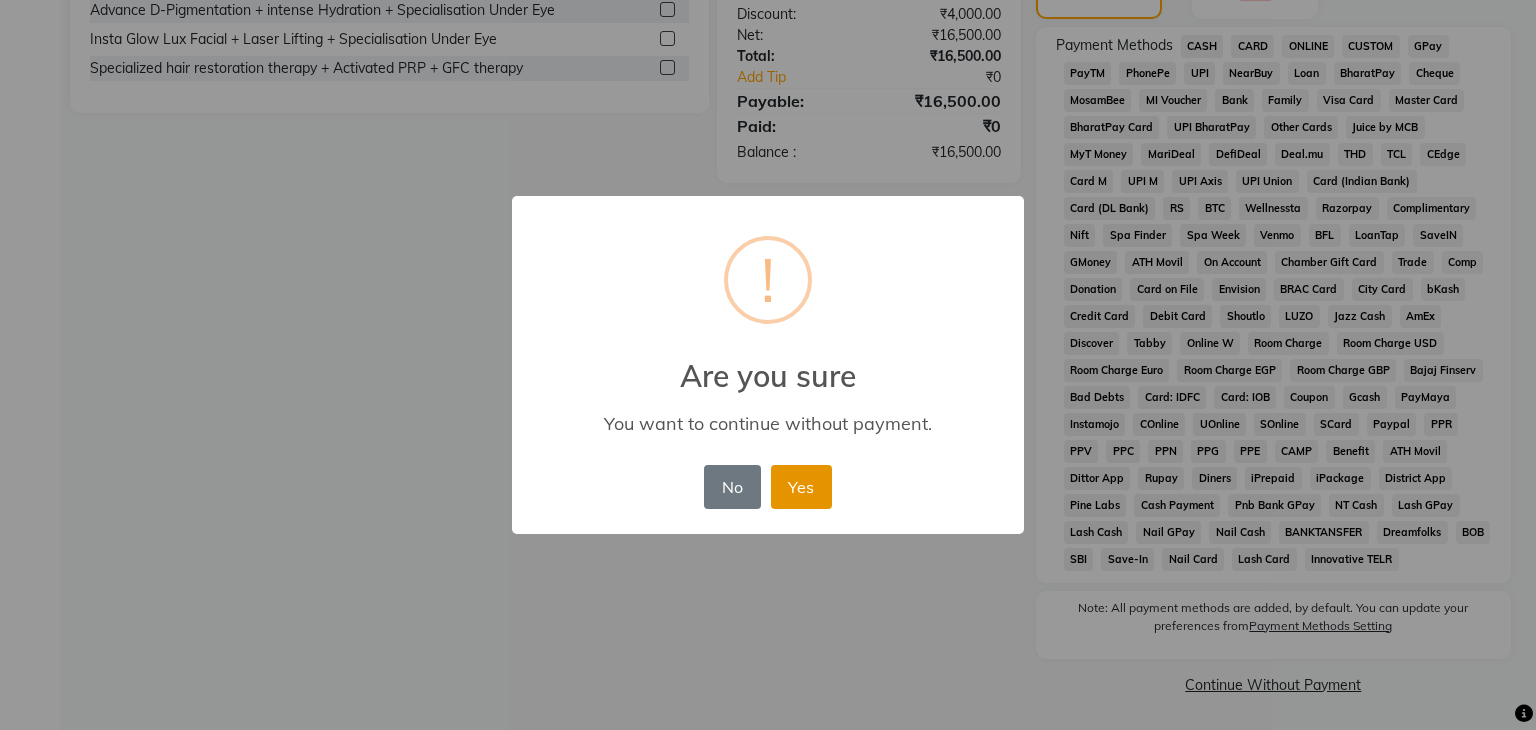 click on "Yes" at bounding box center [801, 487] 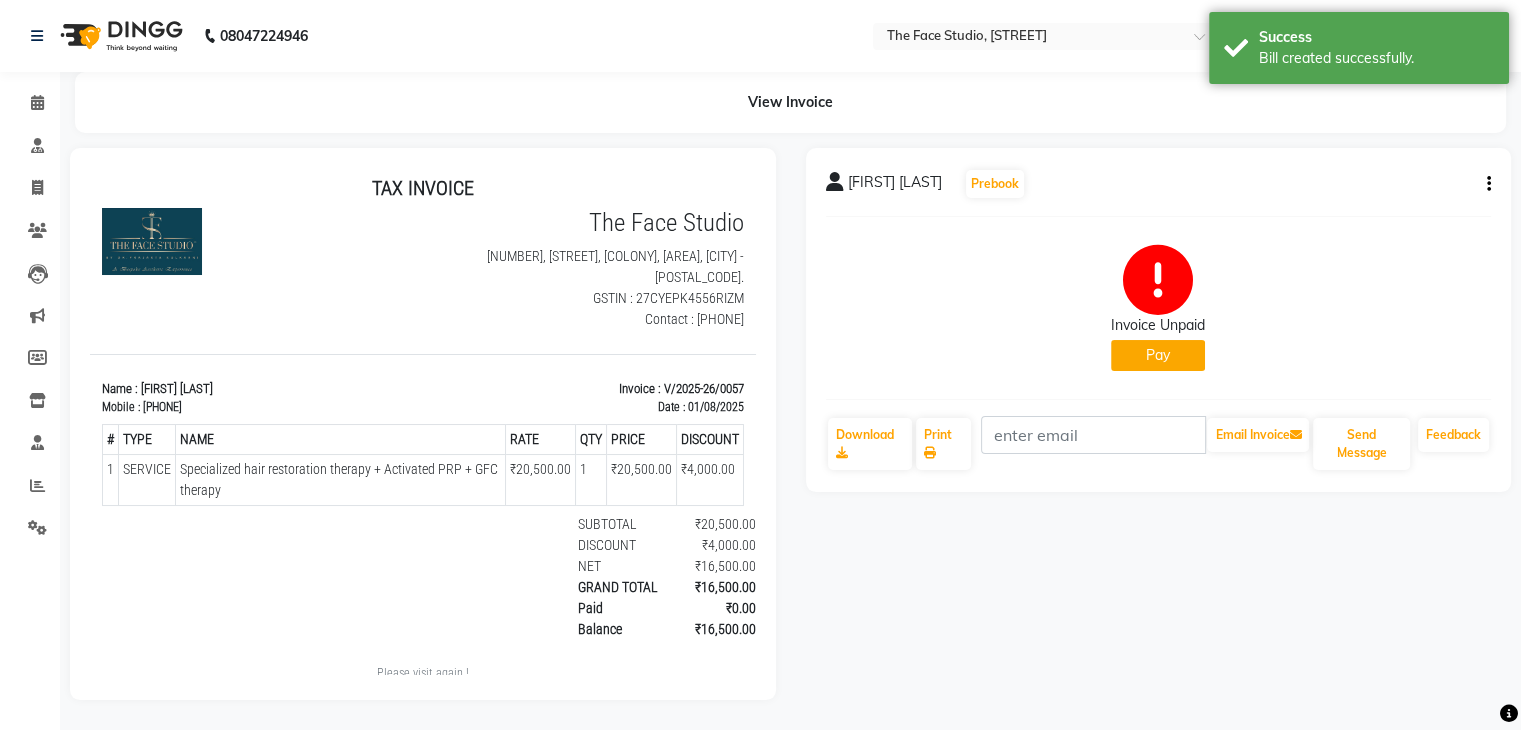 scroll, scrollTop: 0, scrollLeft: 0, axis: both 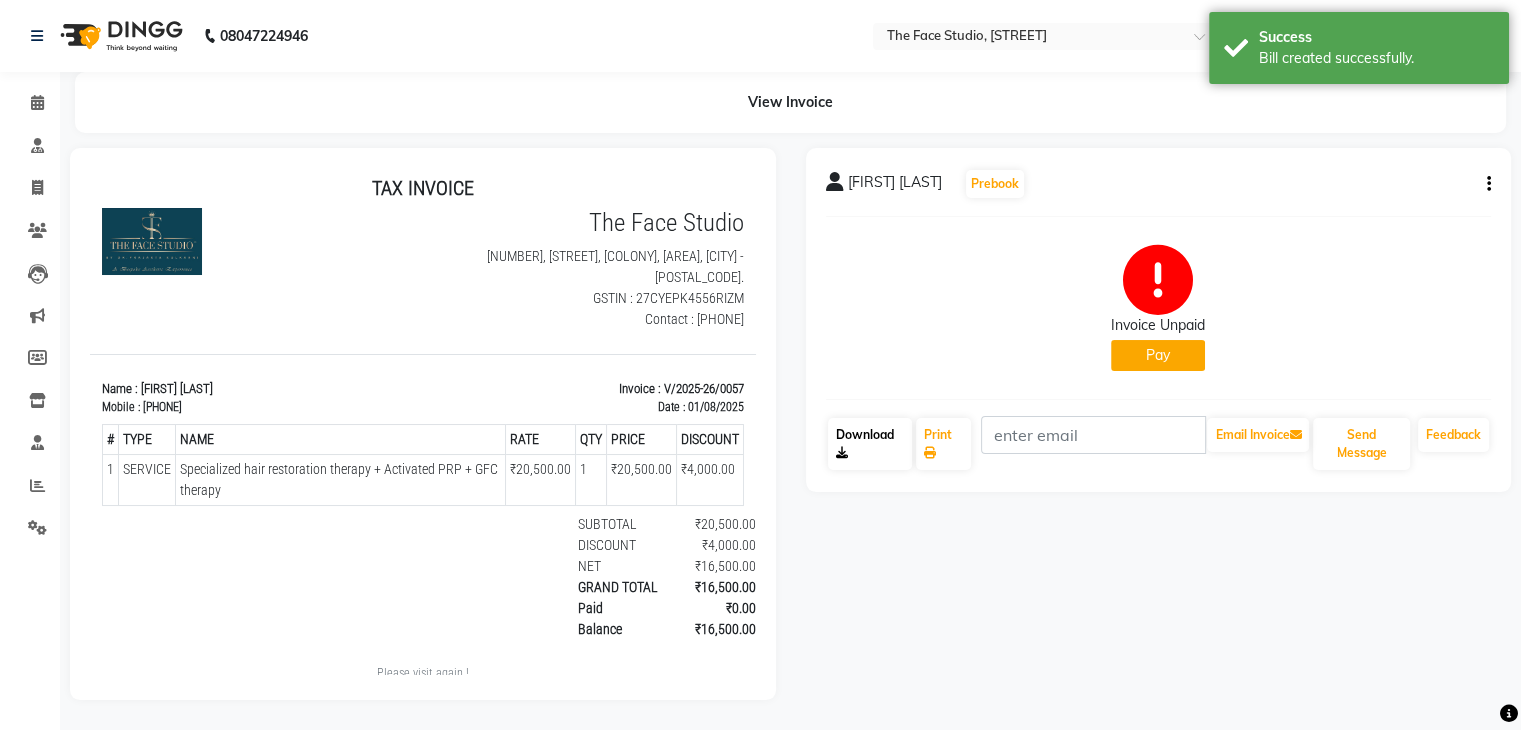 click on "Download" 